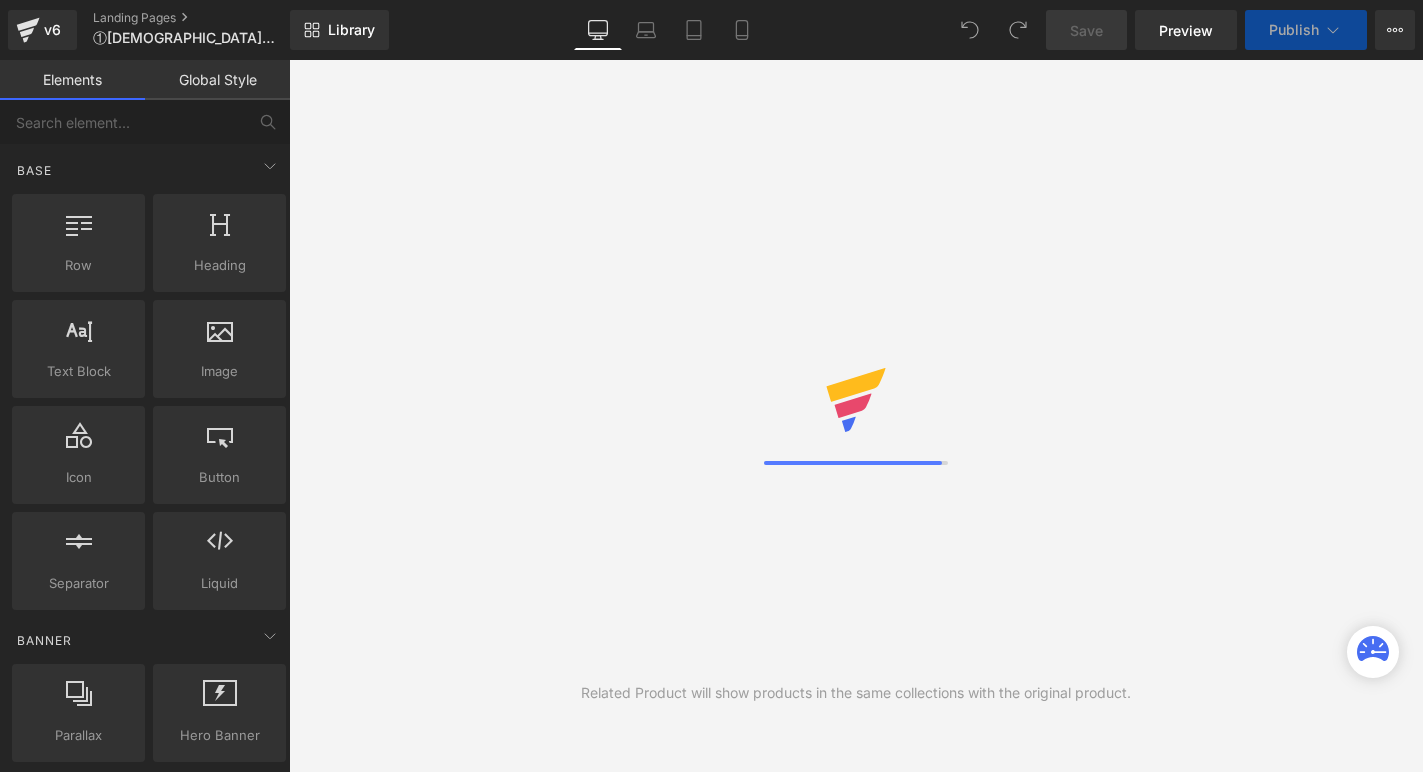 scroll, scrollTop: 0, scrollLeft: 0, axis: both 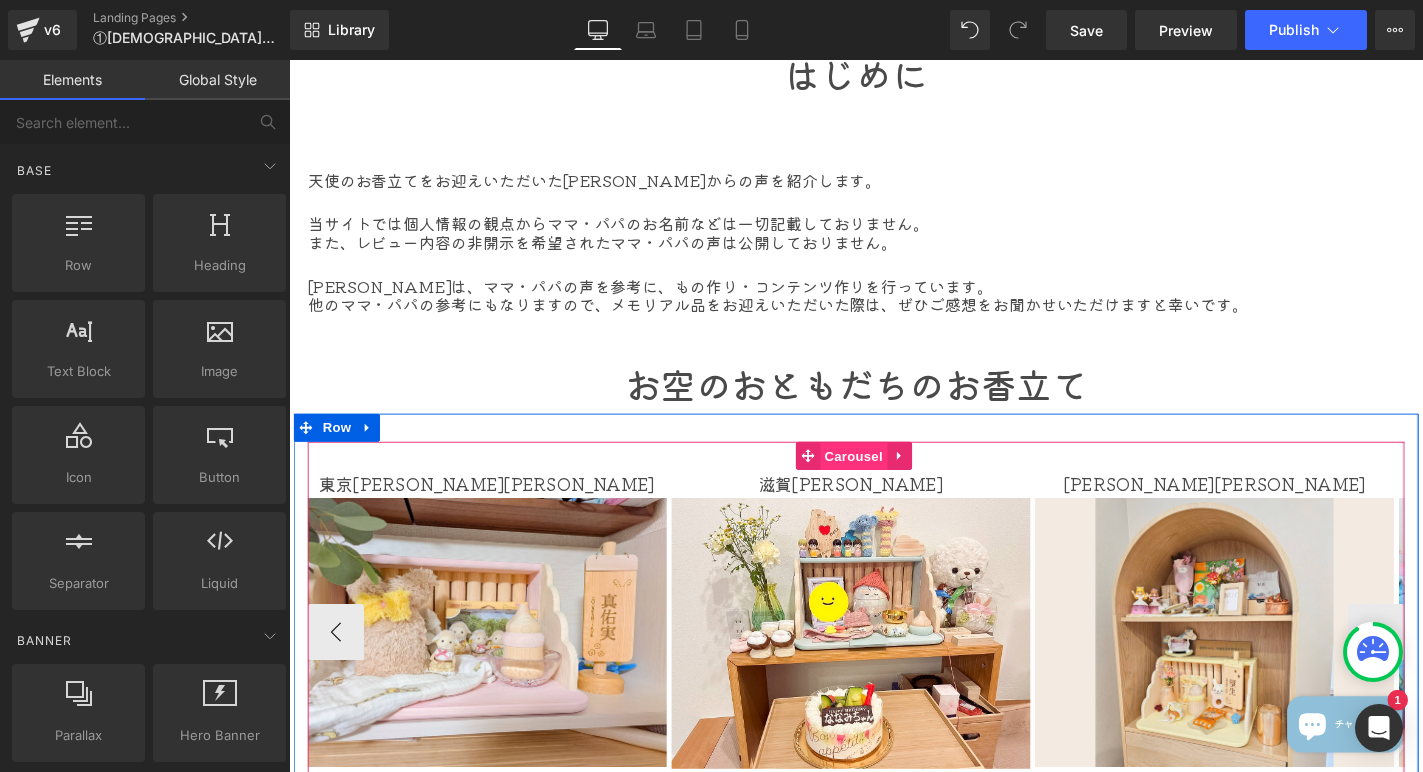 click on "Carousel" at bounding box center (891, 483) 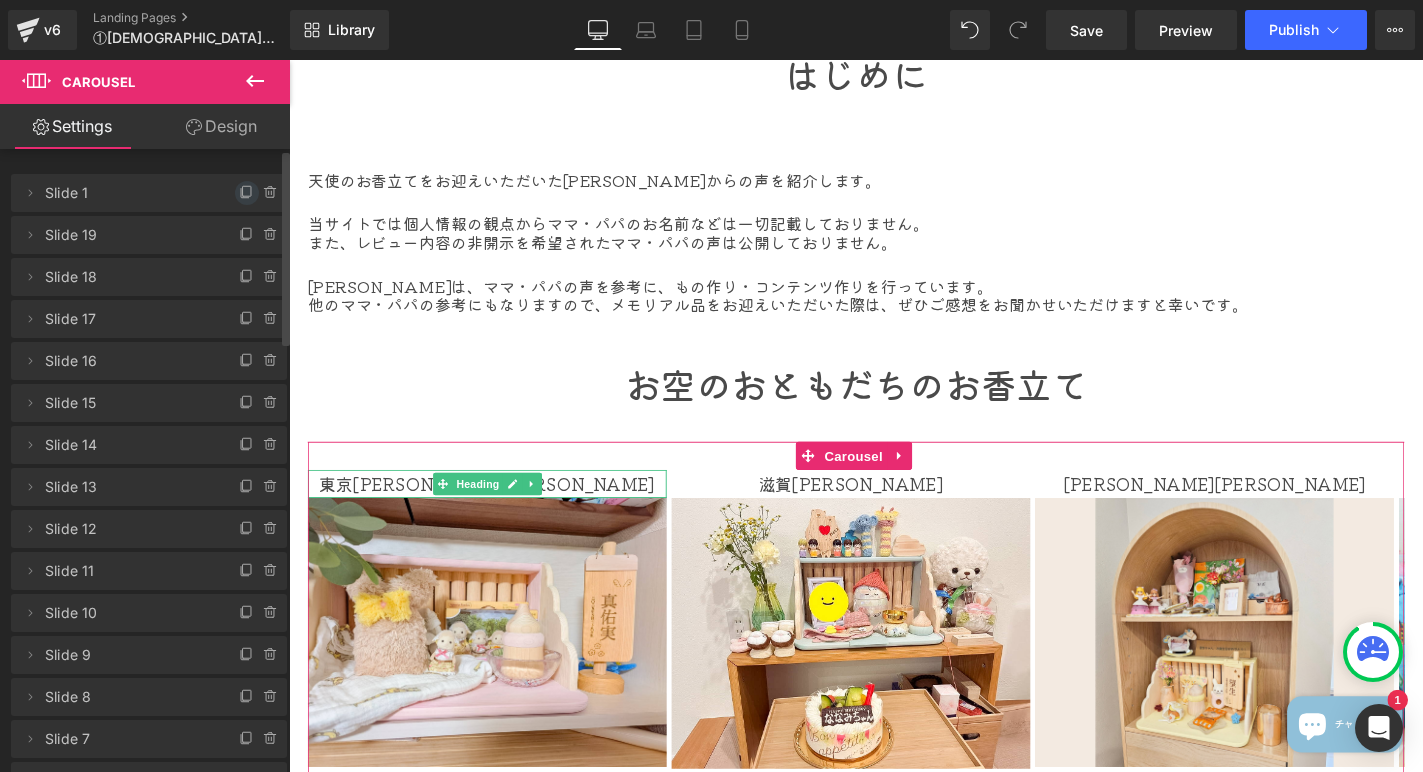 click 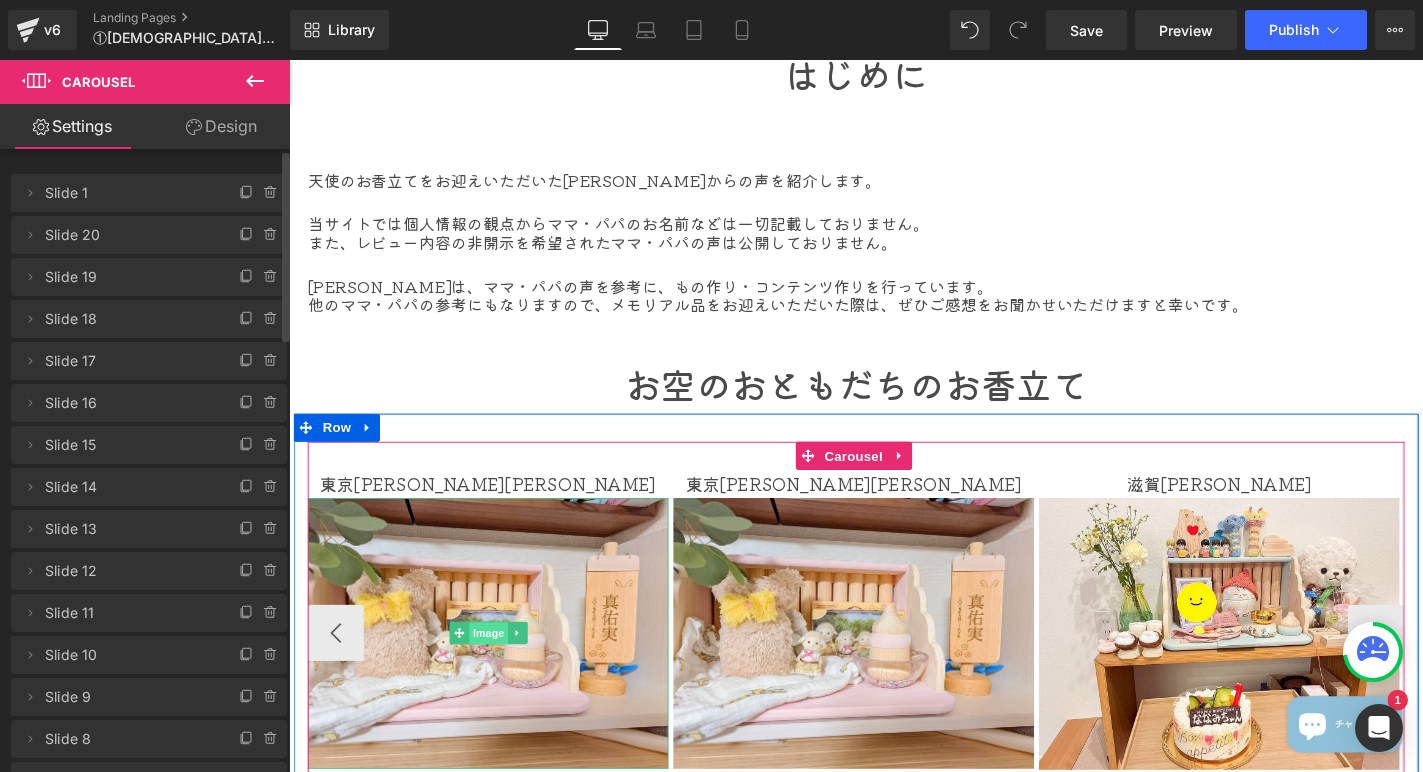 click on "Image" at bounding box center (502, 672) 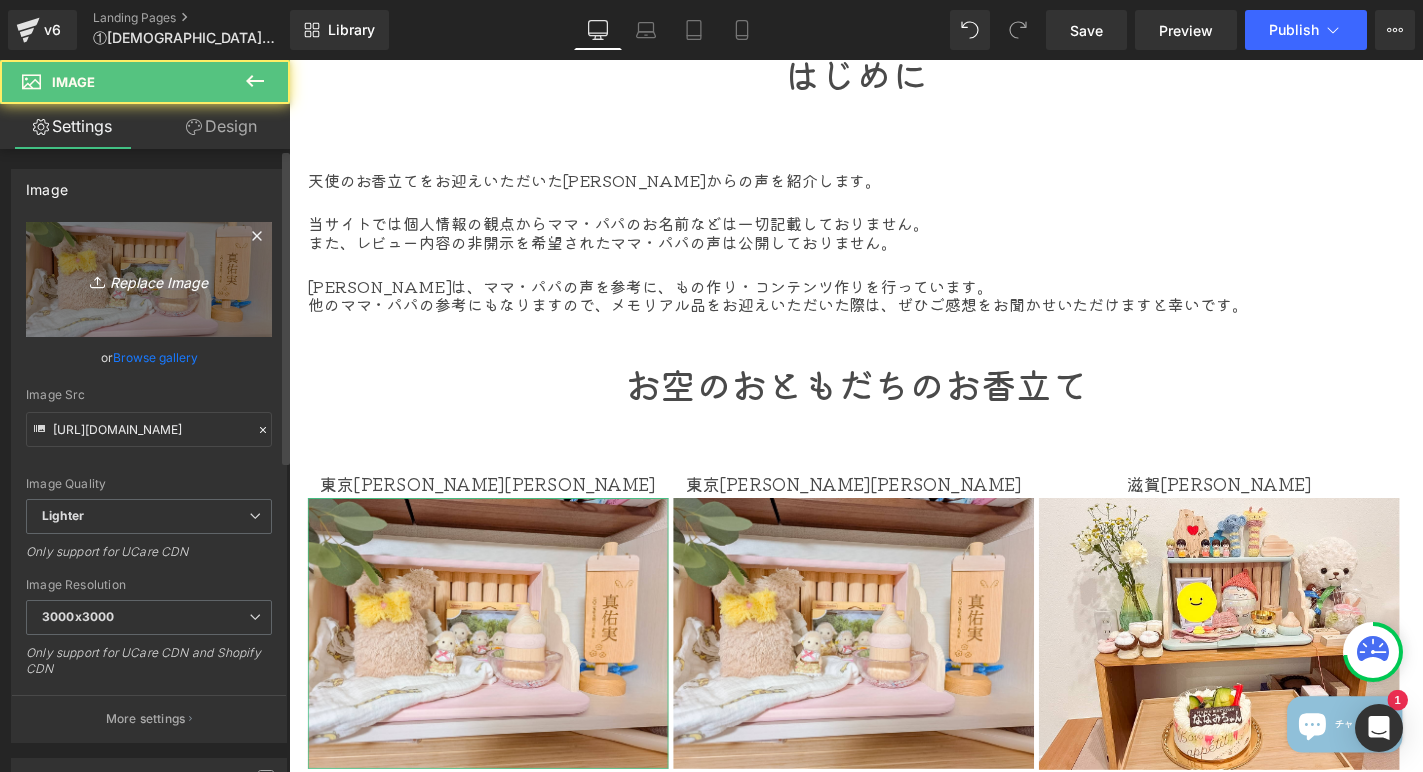 click on "Replace Image" at bounding box center [149, 279] 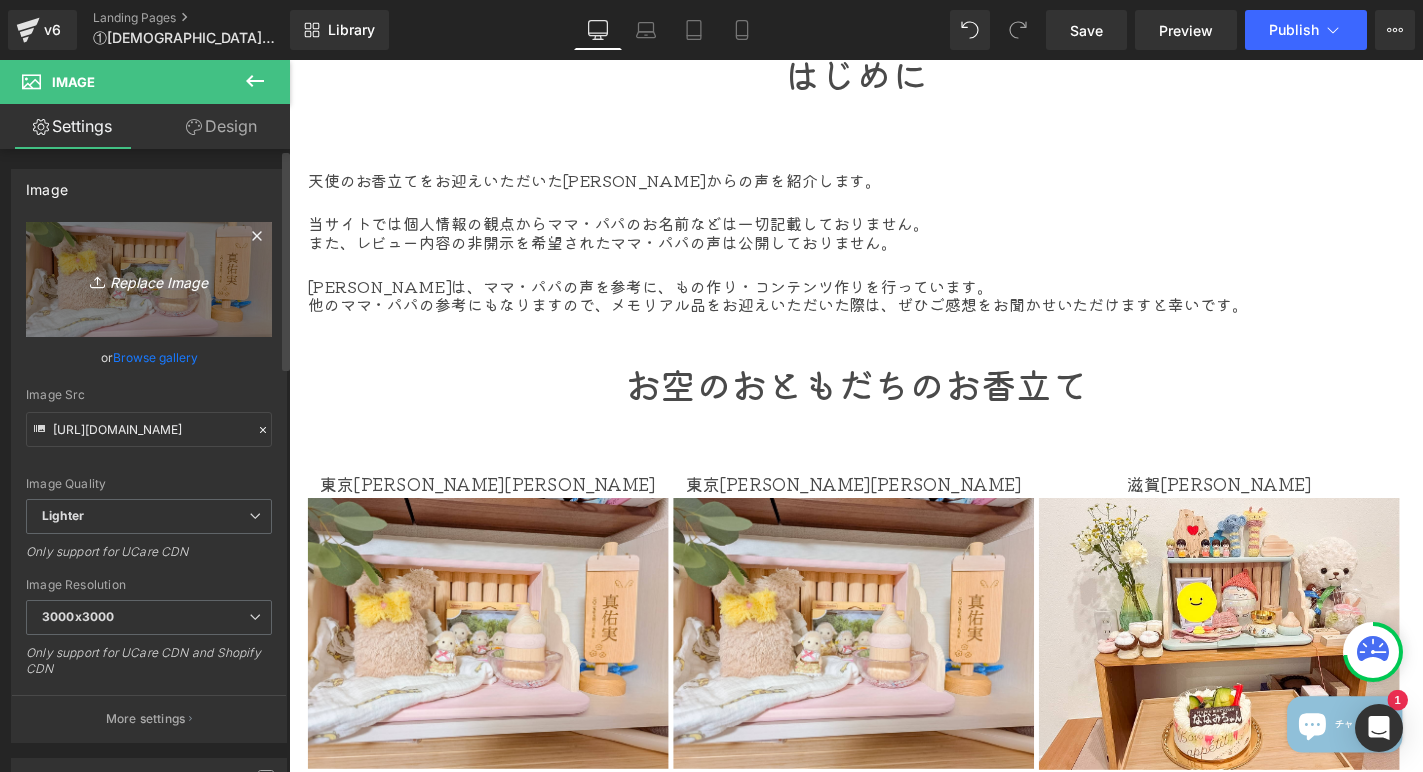 type on "C:\fakepath\[PERSON_NAME]baby.jpg" 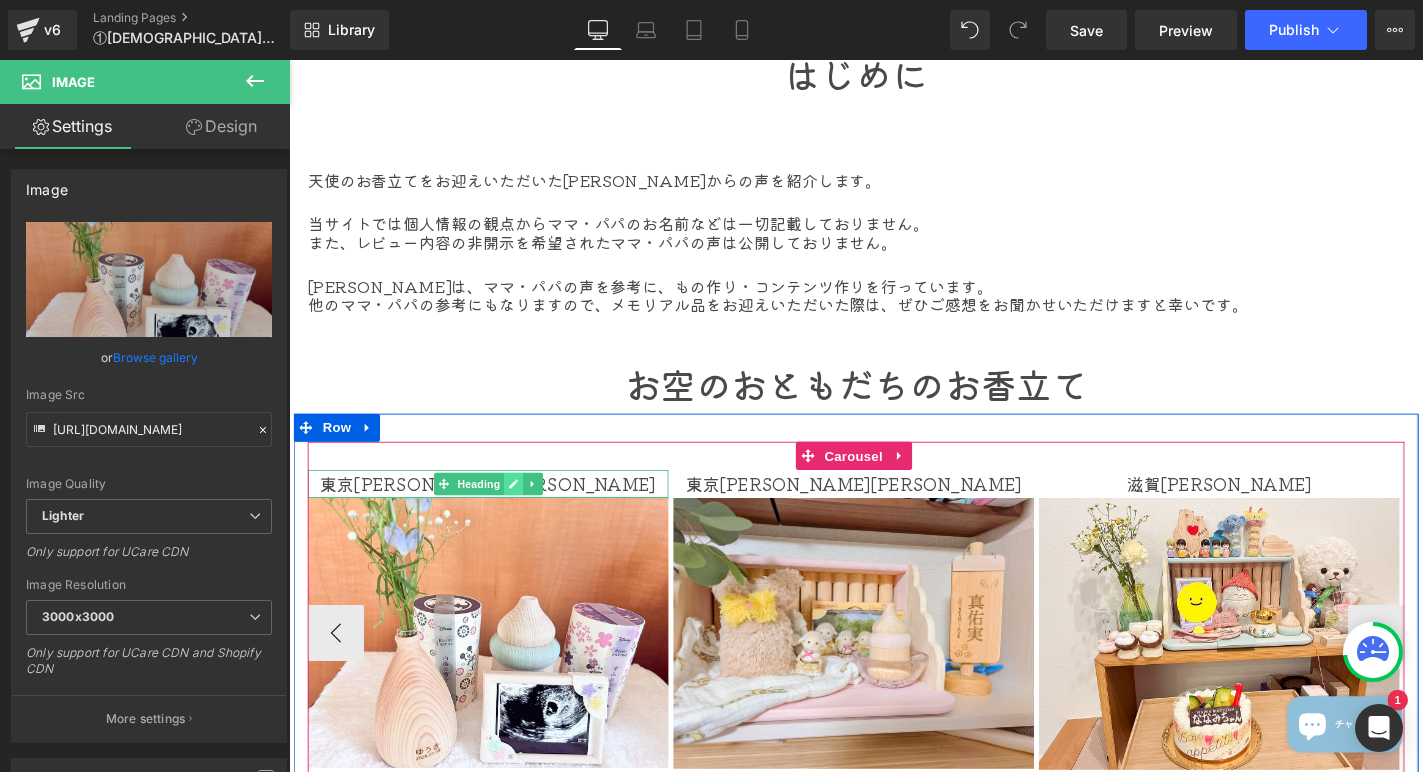 click 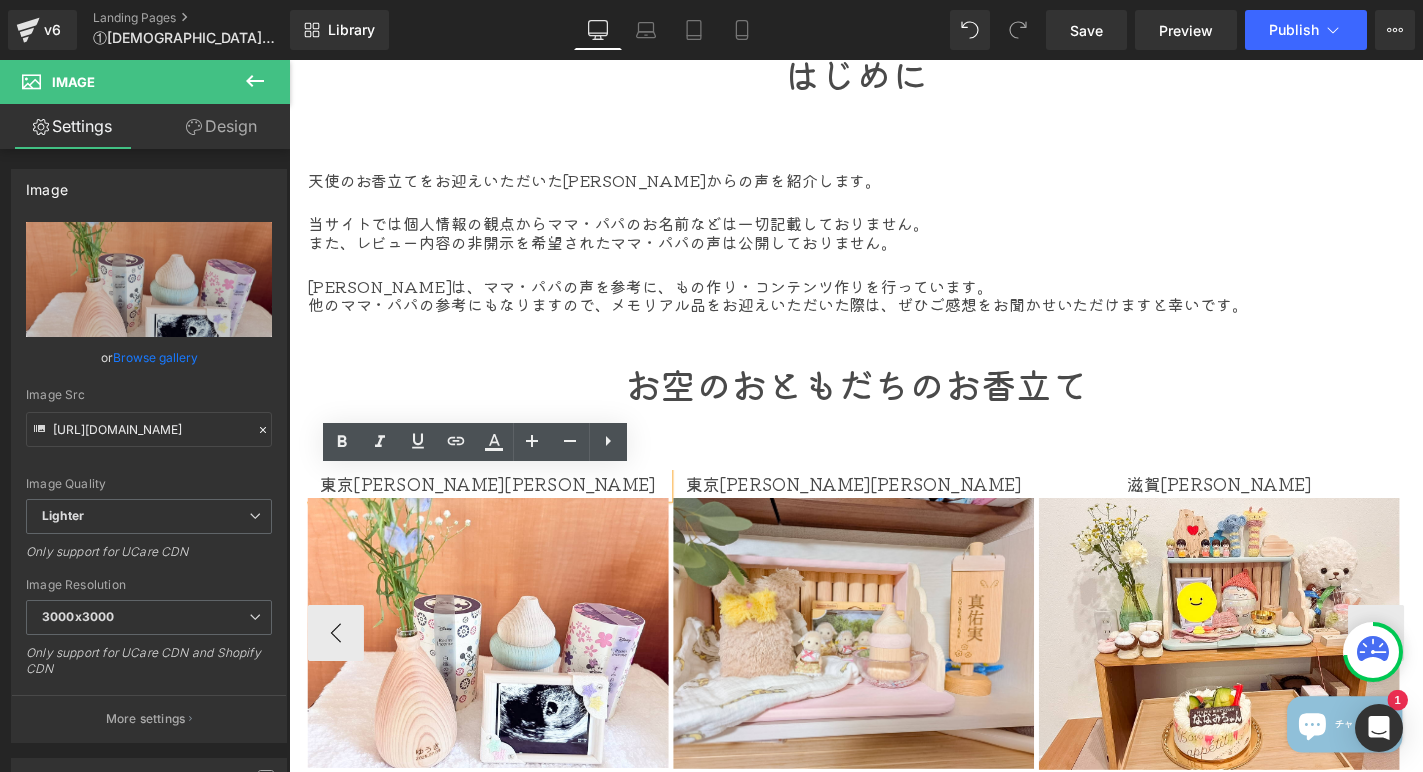 click on "東京[PERSON_NAME][PERSON_NAME]" at bounding box center (501, 511) 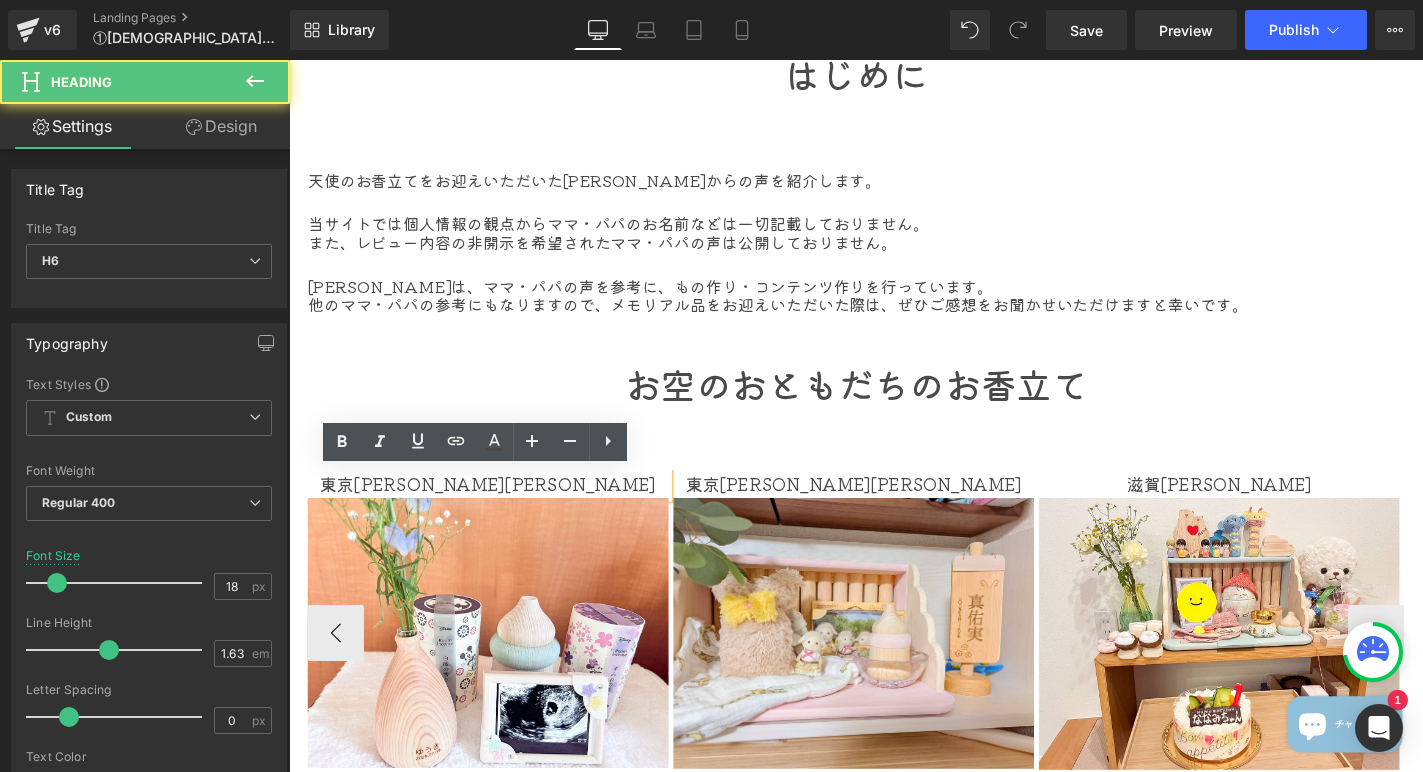 type 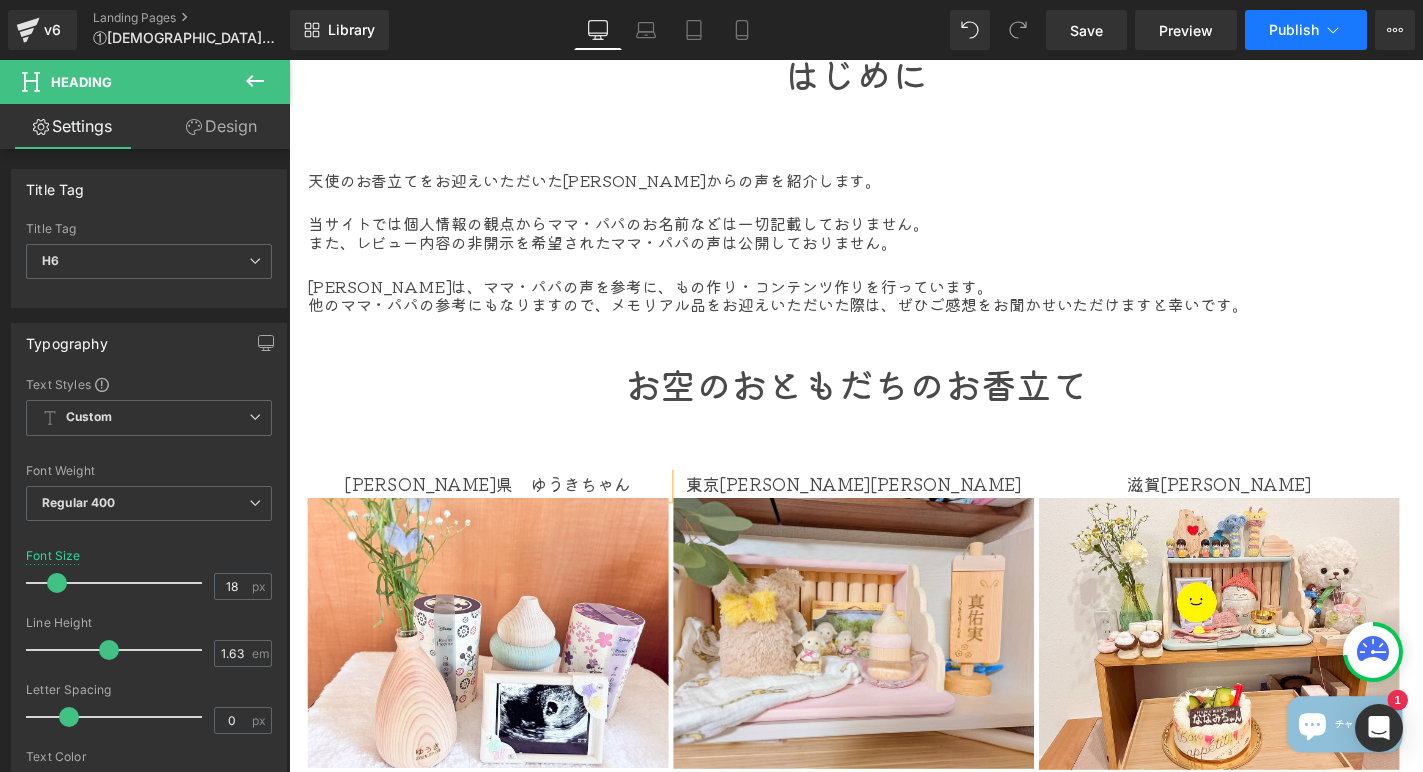 click on "Publish" at bounding box center [1294, 30] 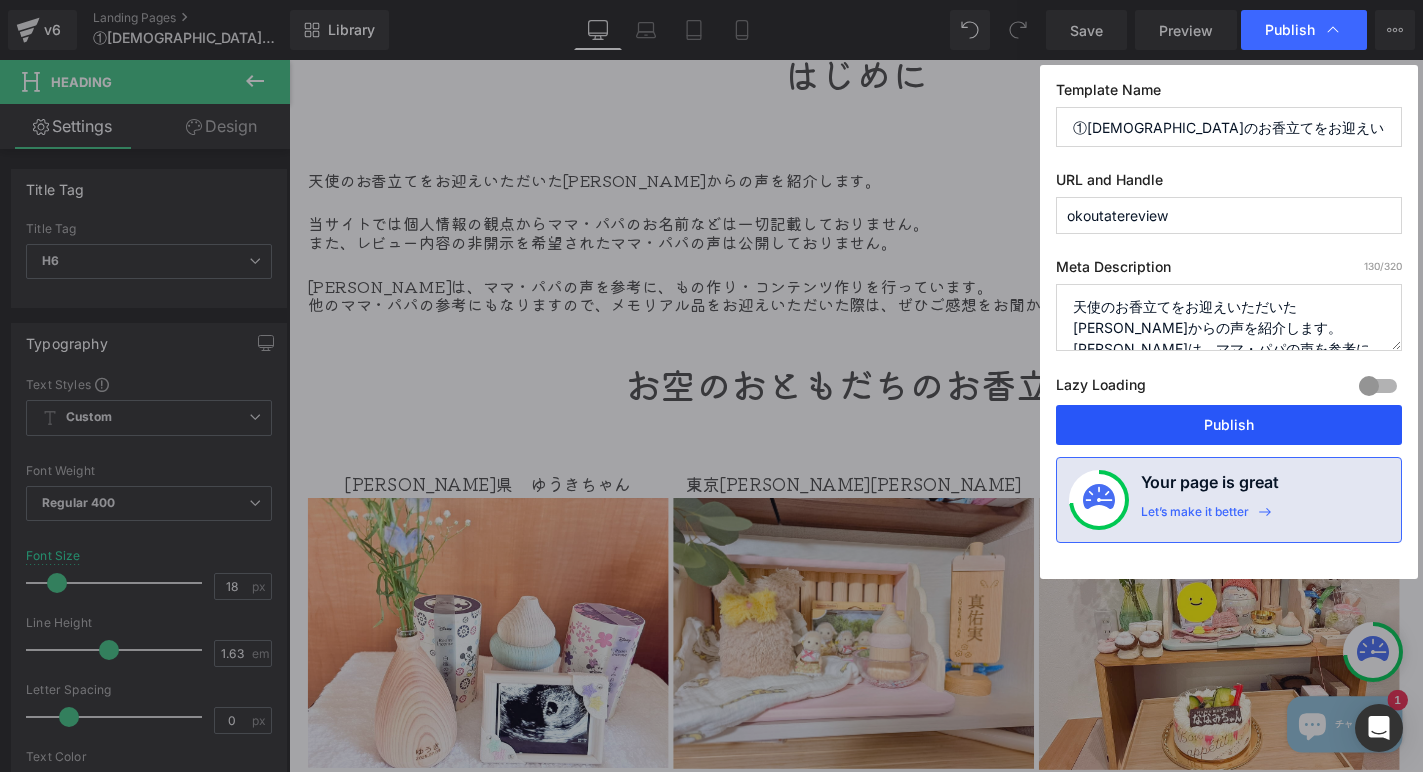click on "Publish" at bounding box center (1229, 425) 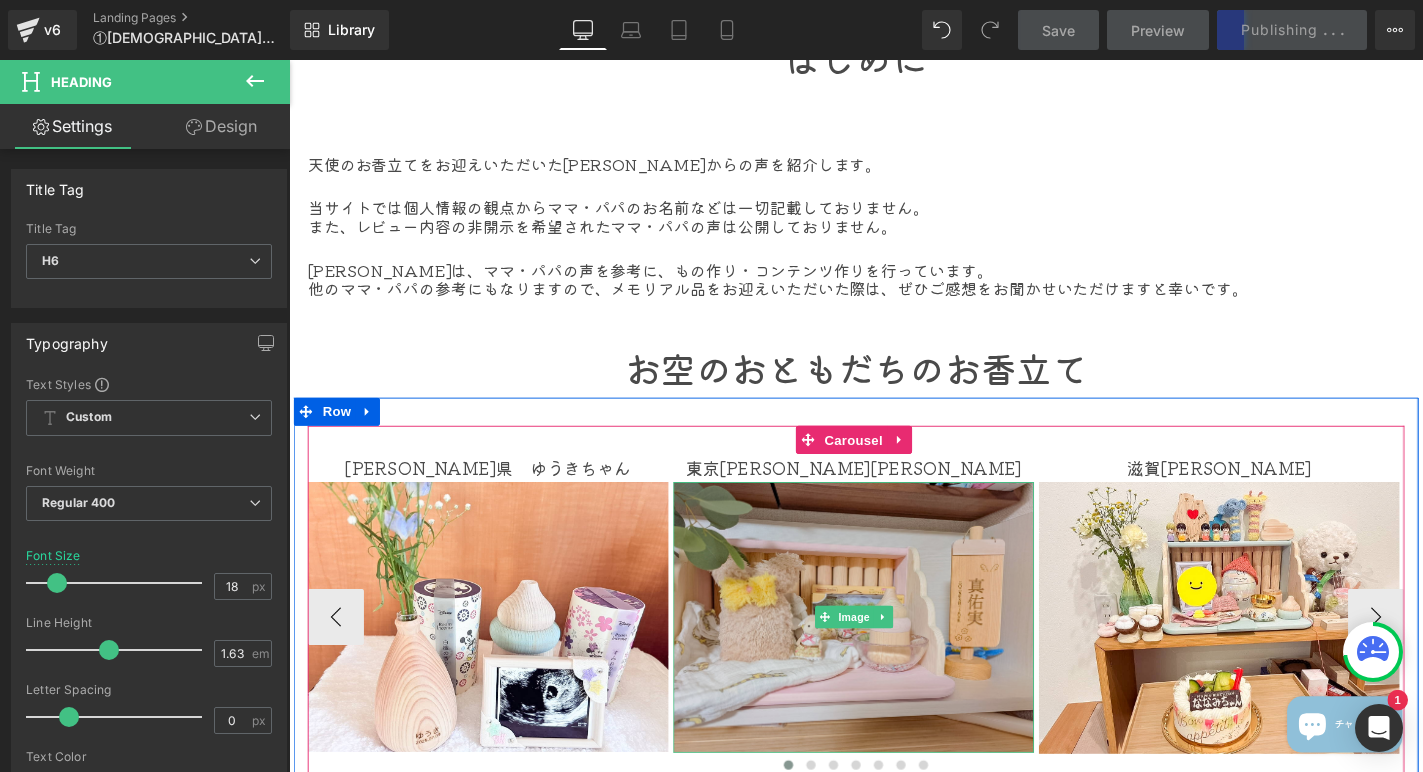 scroll, scrollTop: 365, scrollLeft: 0, axis: vertical 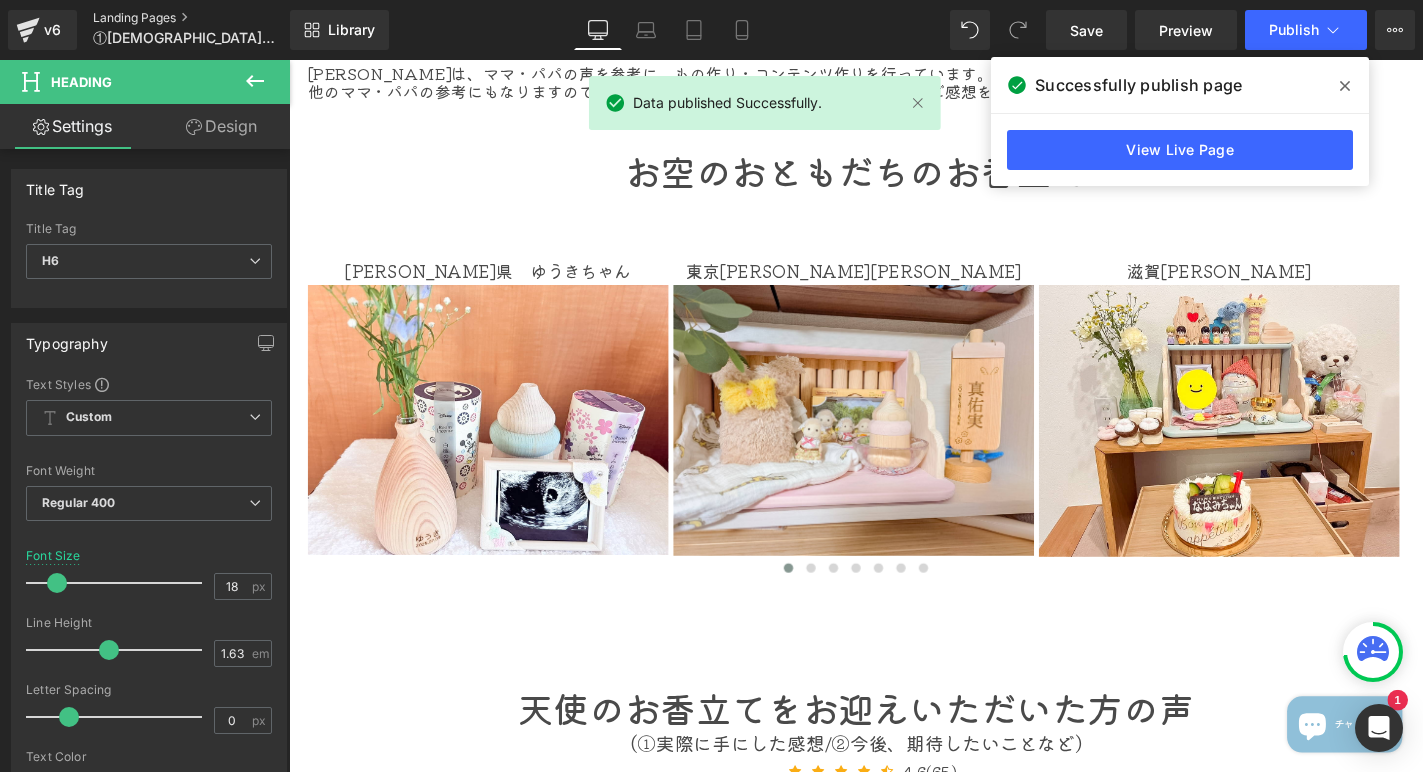 click on "Landing Pages" at bounding box center [208, 18] 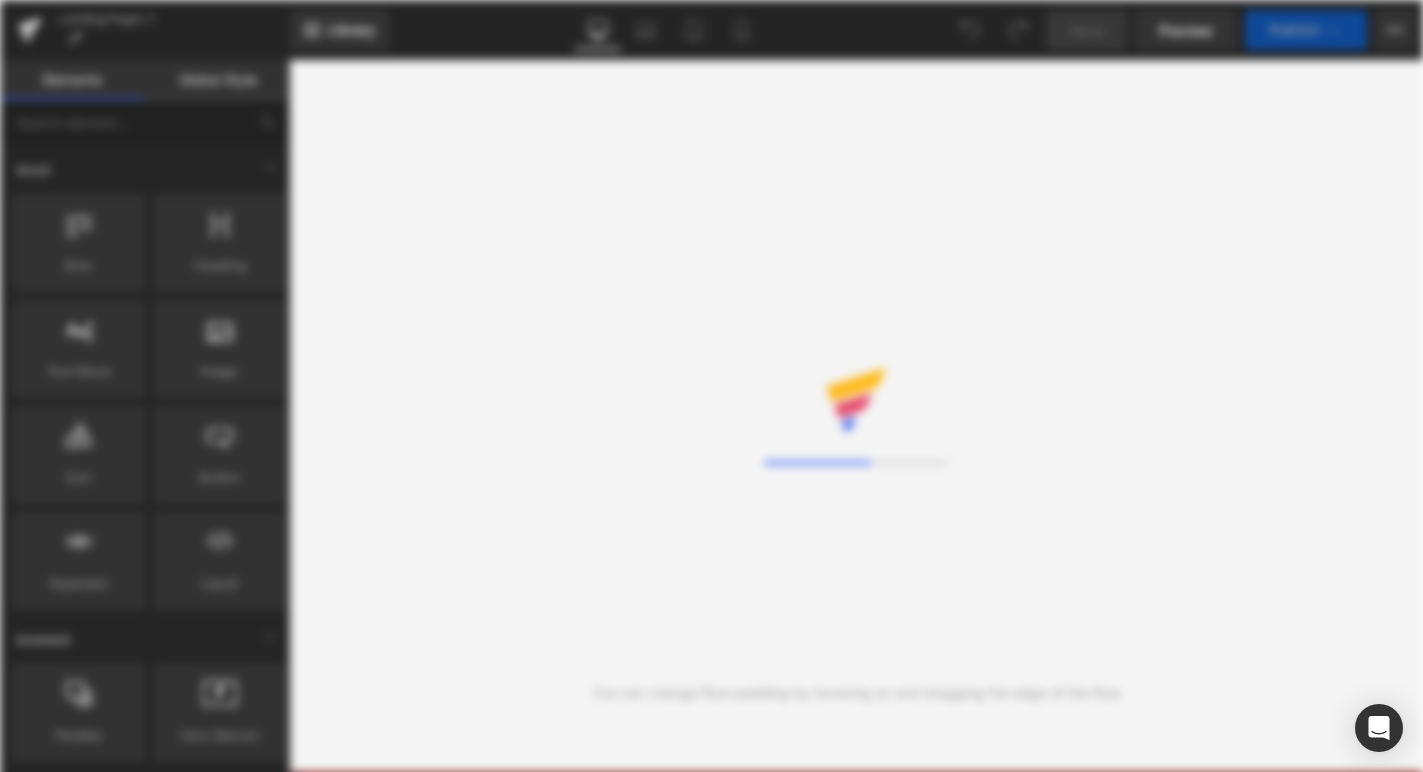 scroll, scrollTop: 0, scrollLeft: 0, axis: both 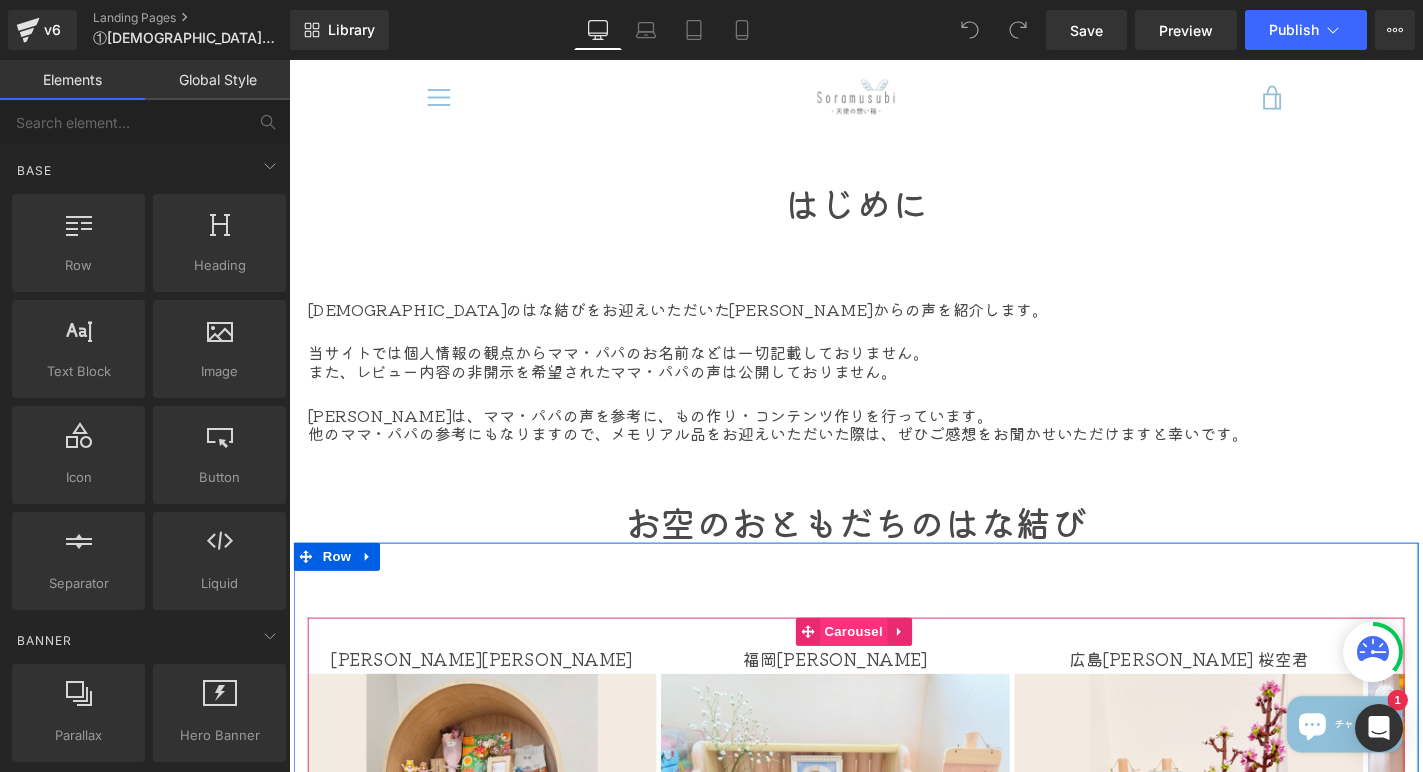drag, startPoint x: 911, startPoint y: 665, endPoint x: 877, endPoint y: 667, distance: 34.058773 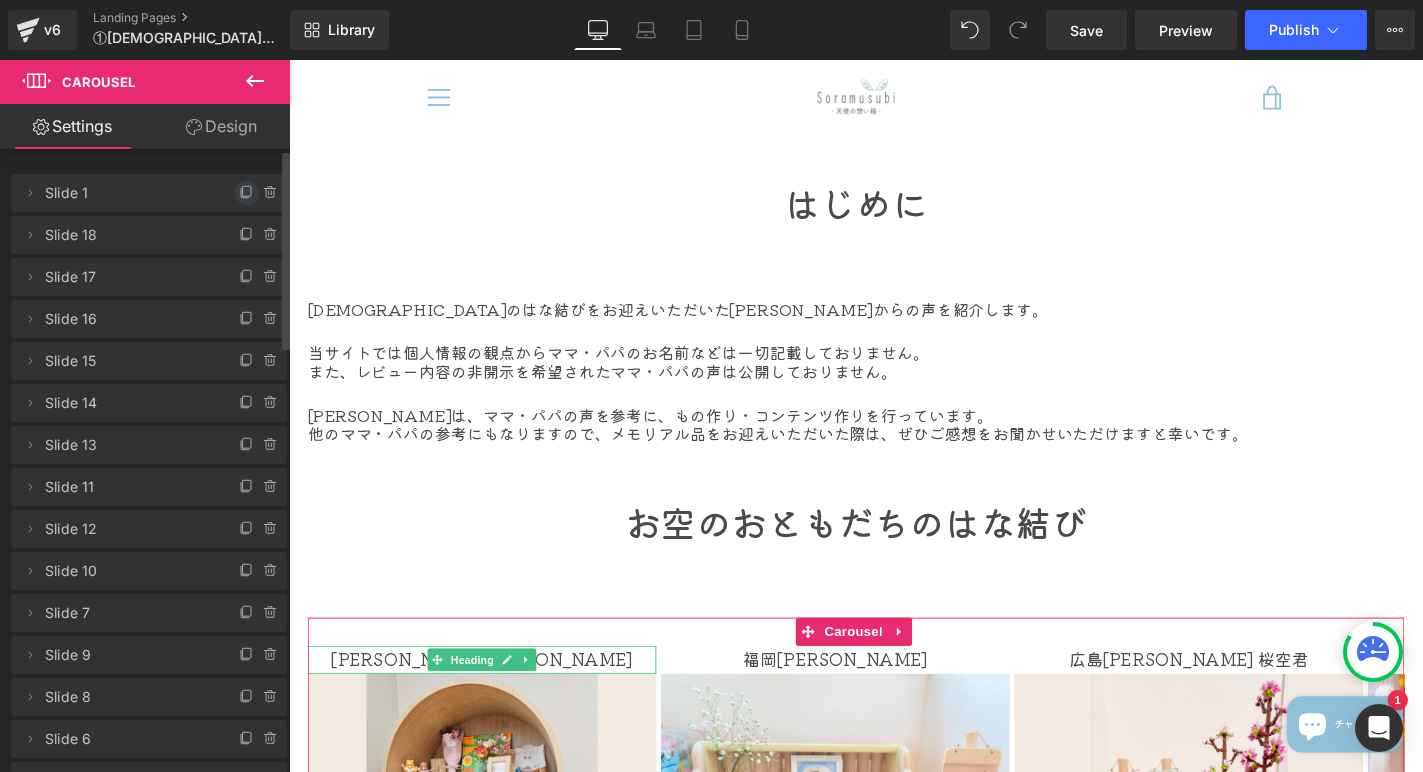 click 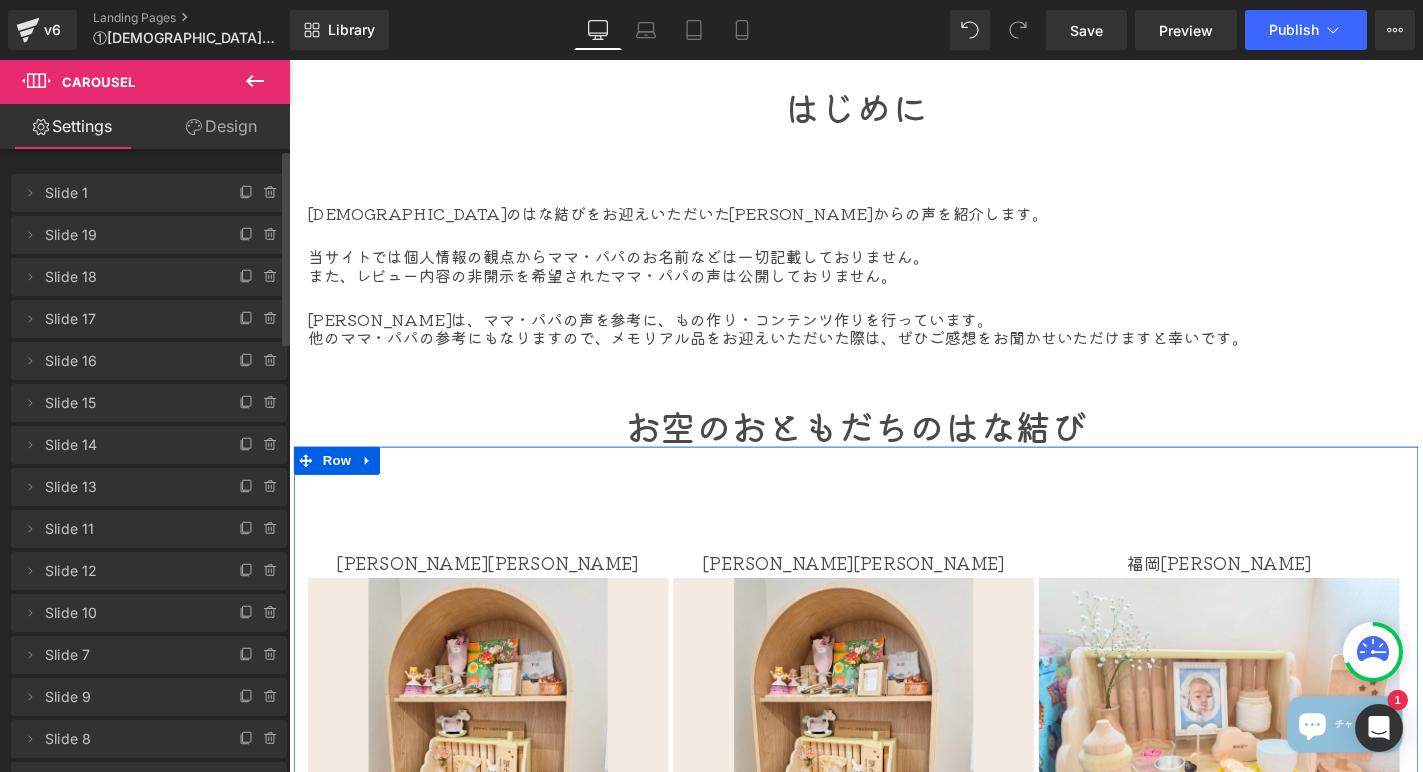 scroll, scrollTop: 119, scrollLeft: 0, axis: vertical 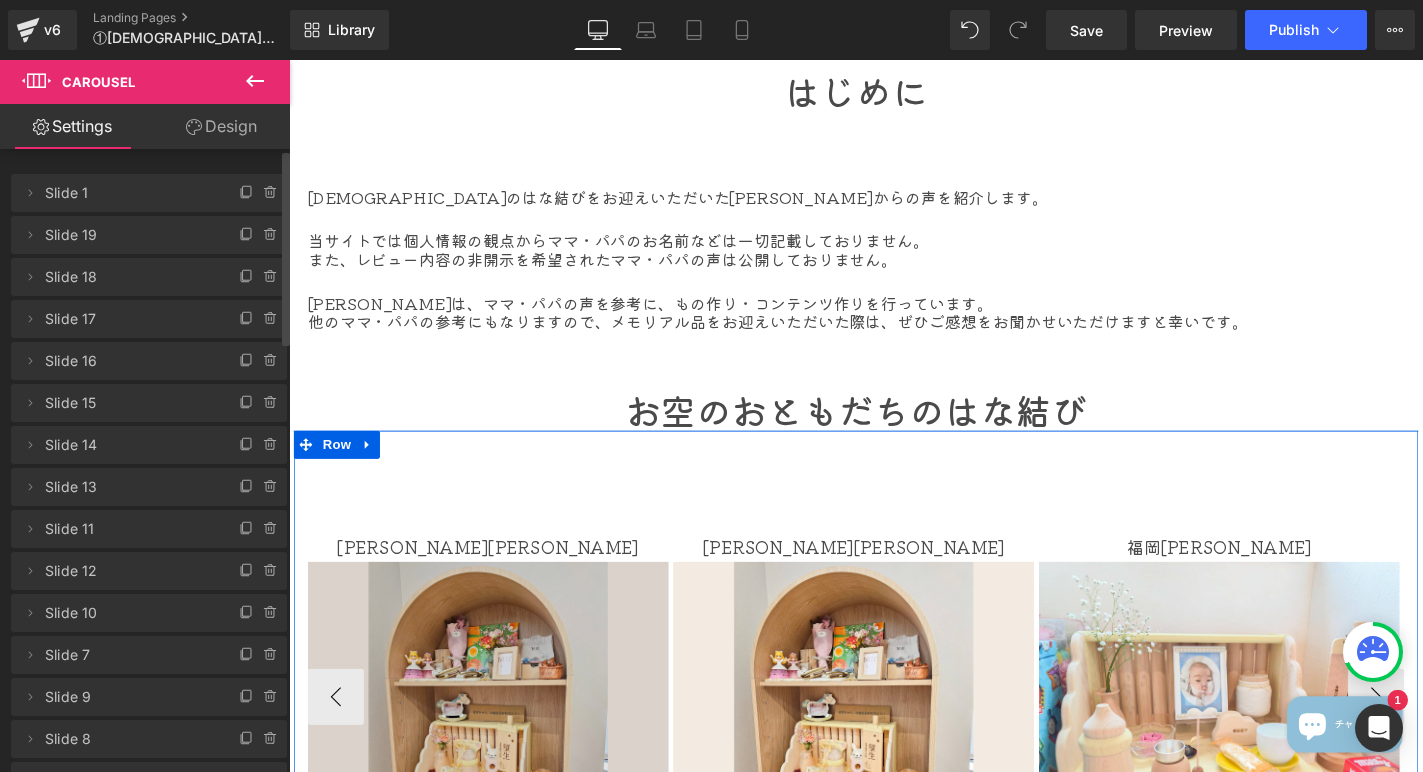 click at bounding box center (501, 740) 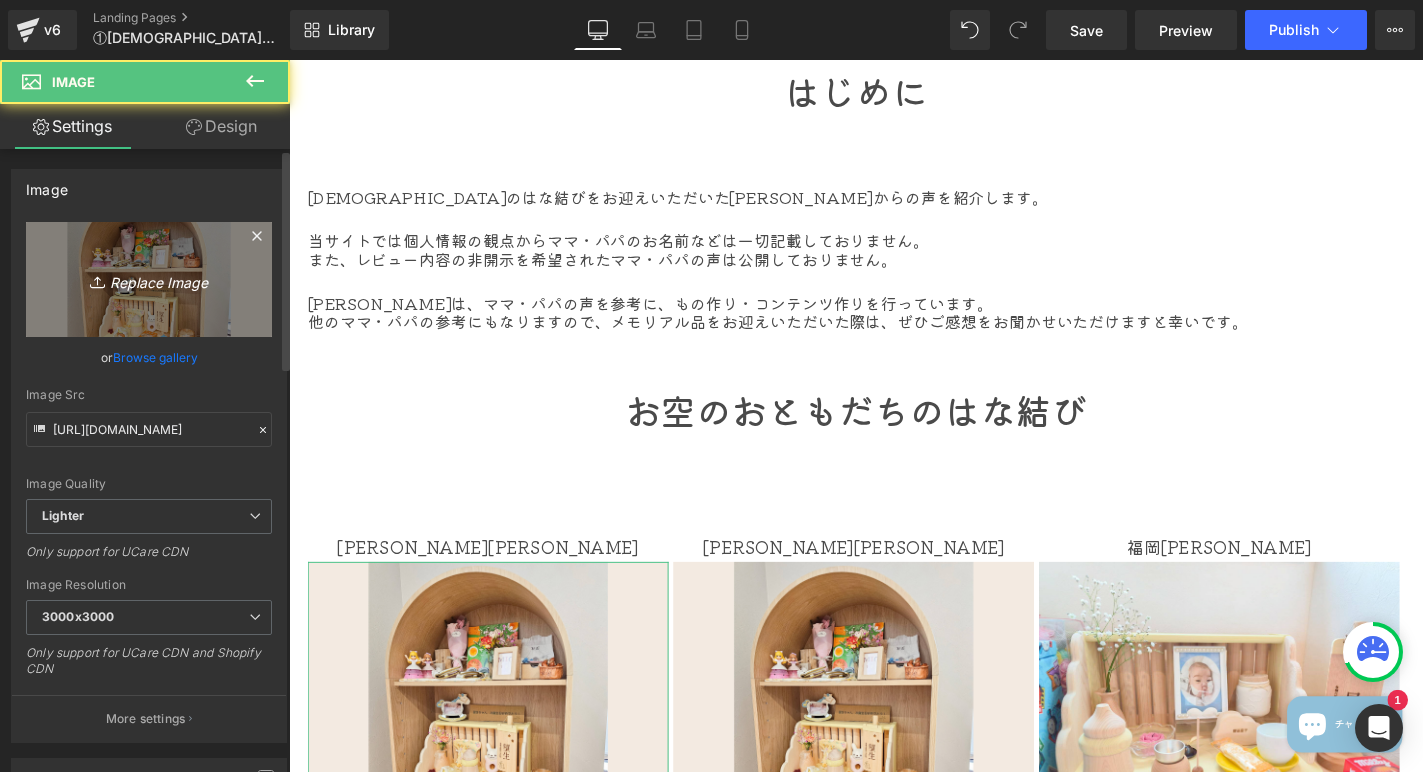 click on "Replace Image" at bounding box center [149, 279] 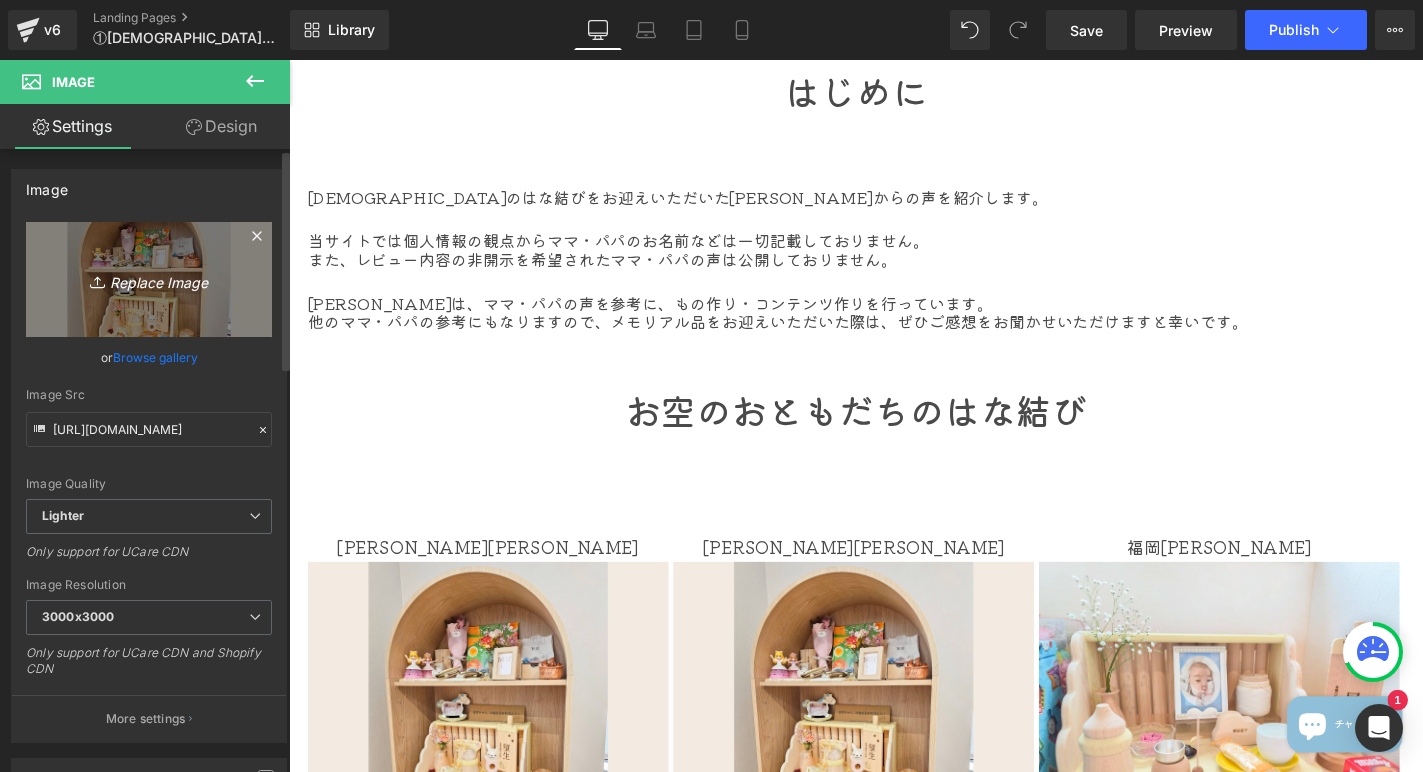 type on "C:\fakepath\[PERSON_NAME]baby.jpg" 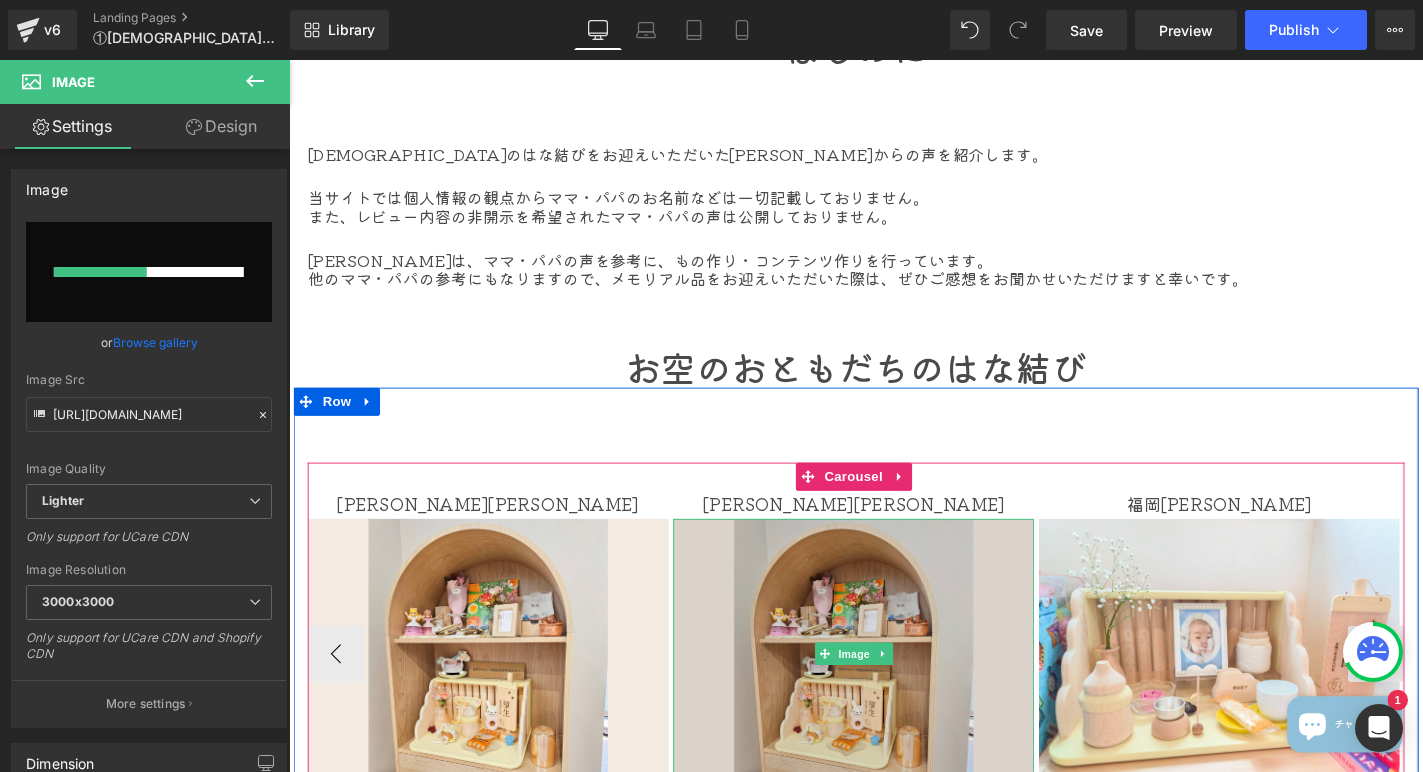 scroll, scrollTop: 221, scrollLeft: 0, axis: vertical 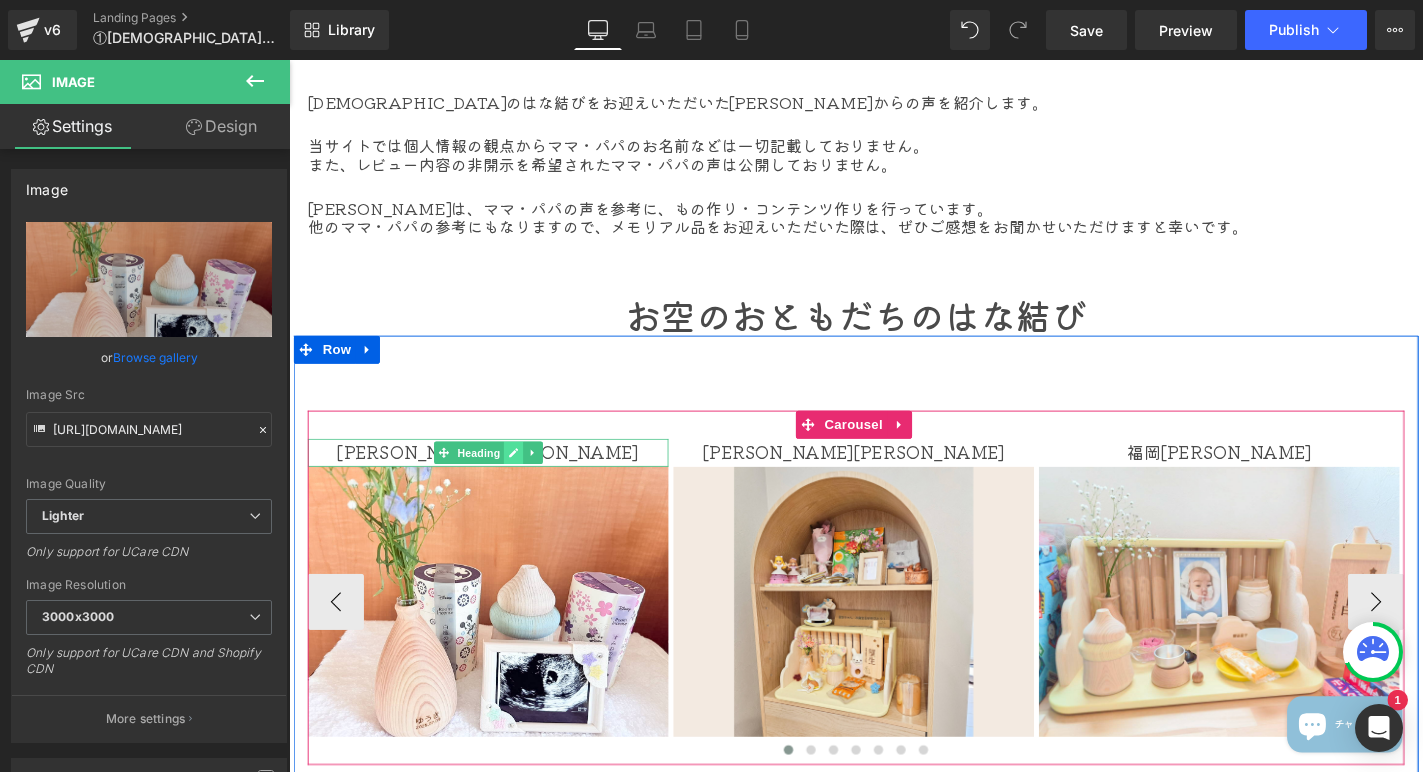 click 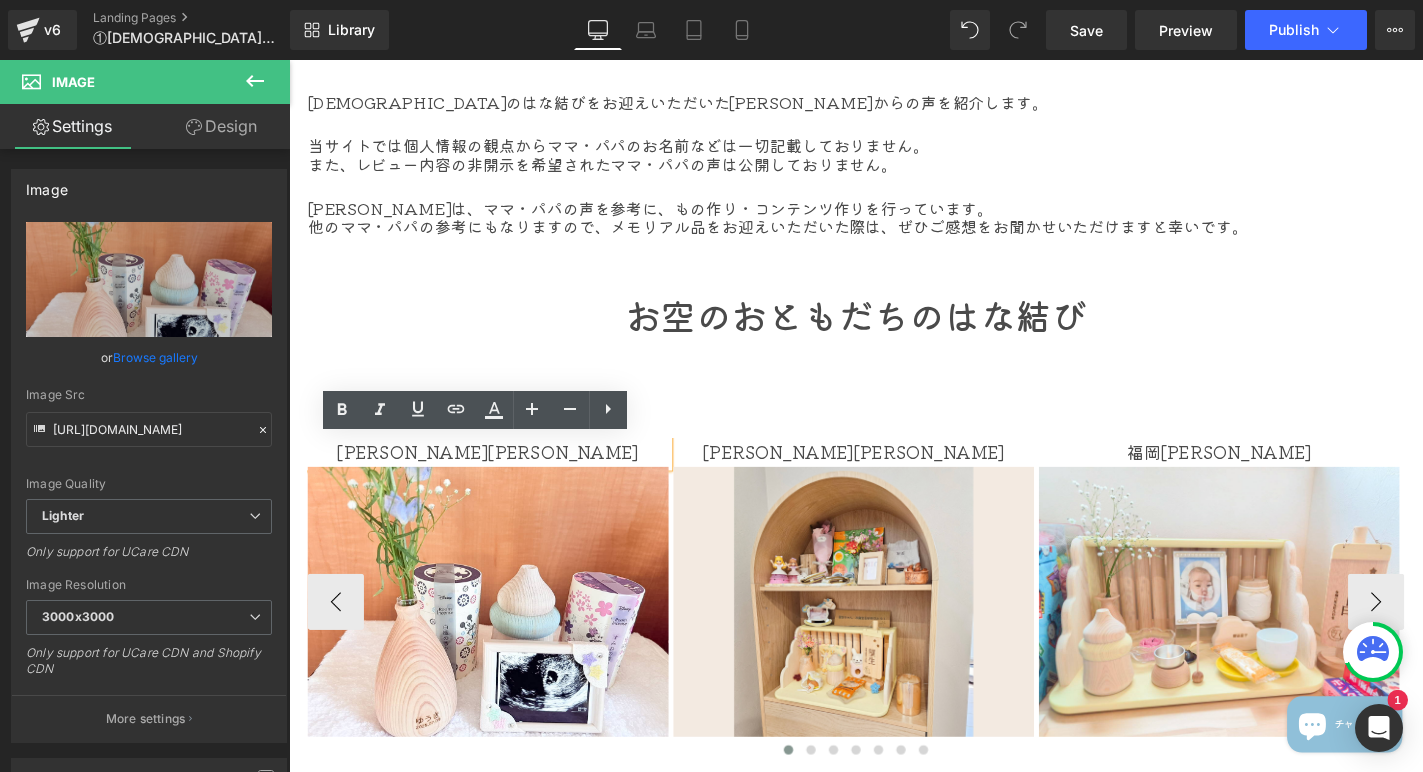 click on "[PERSON_NAME][PERSON_NAME]" at bounding box center (501, 478) 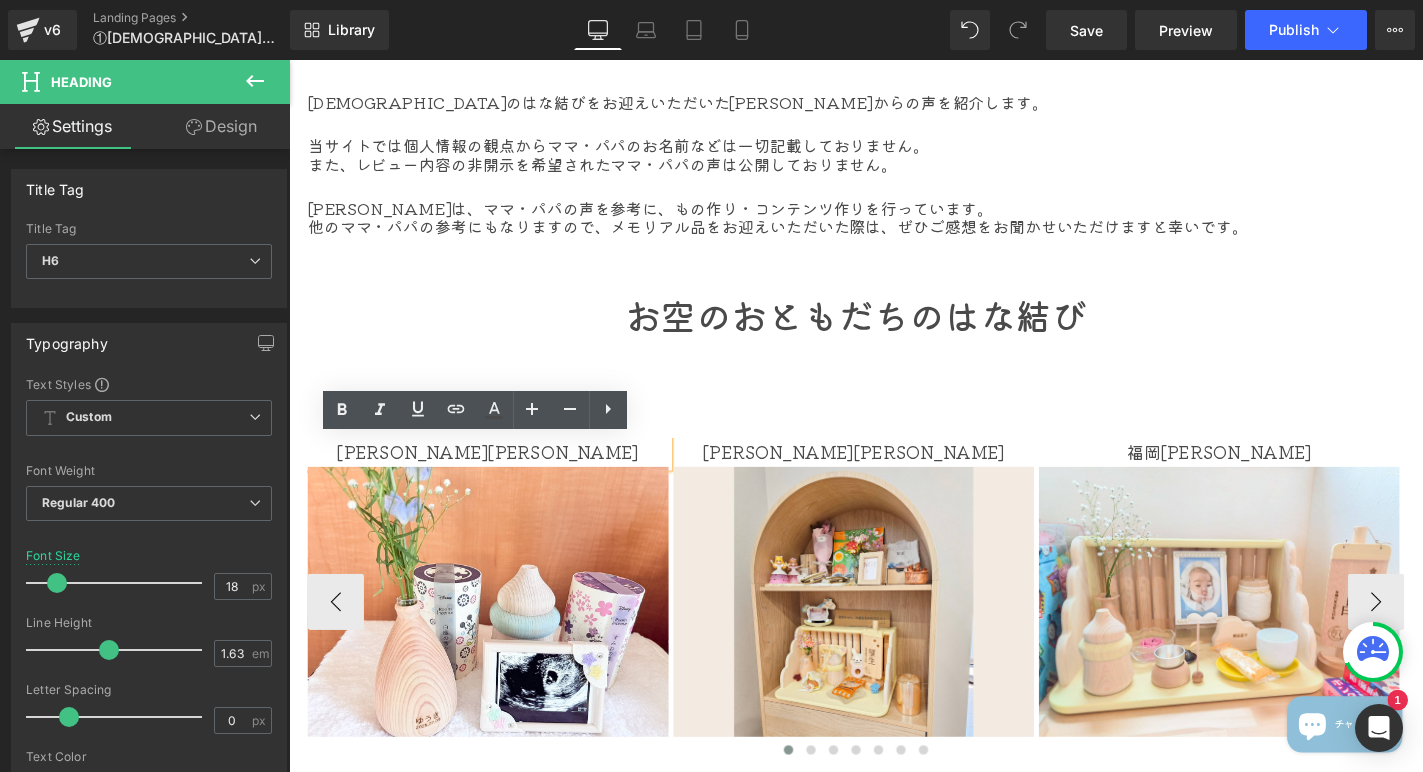 type 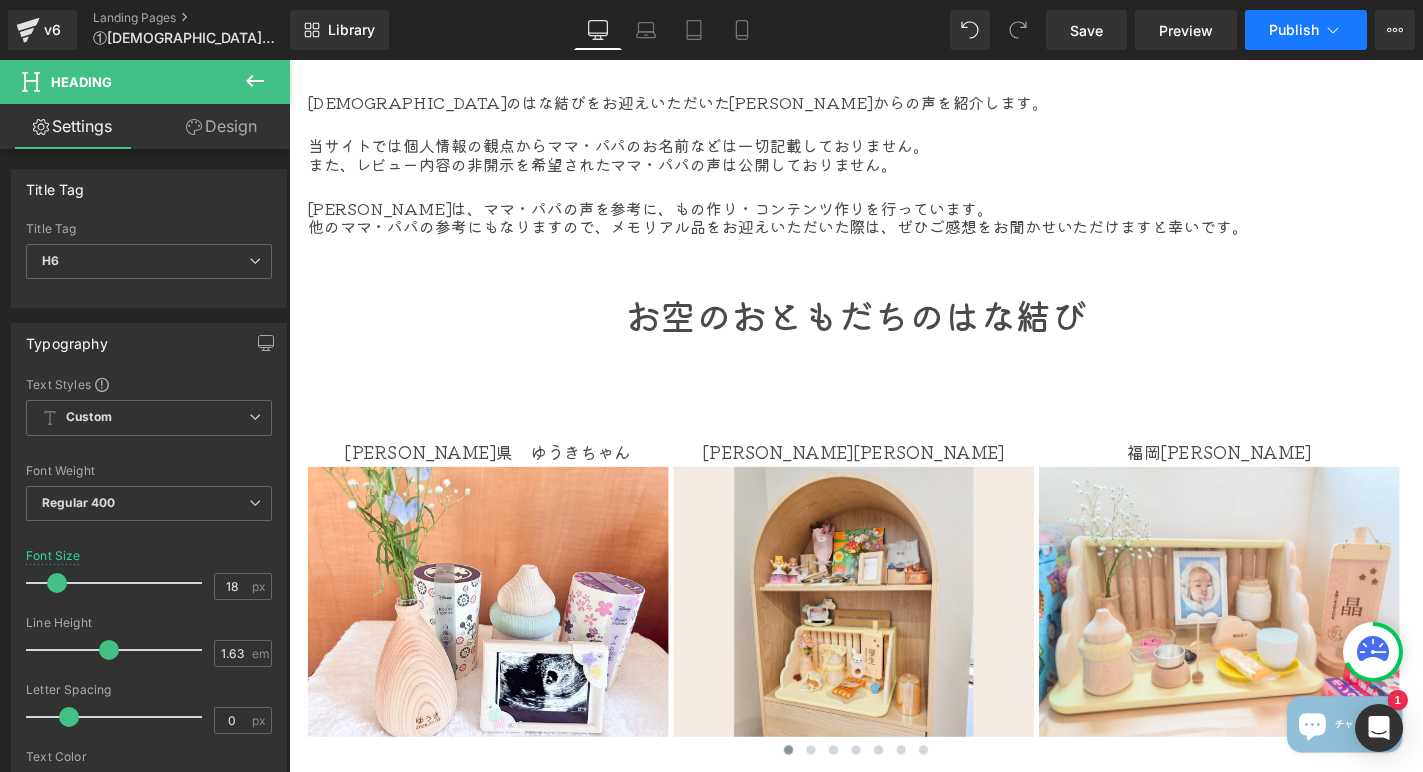 click on "Publish" at bounding box center [1294, 30] 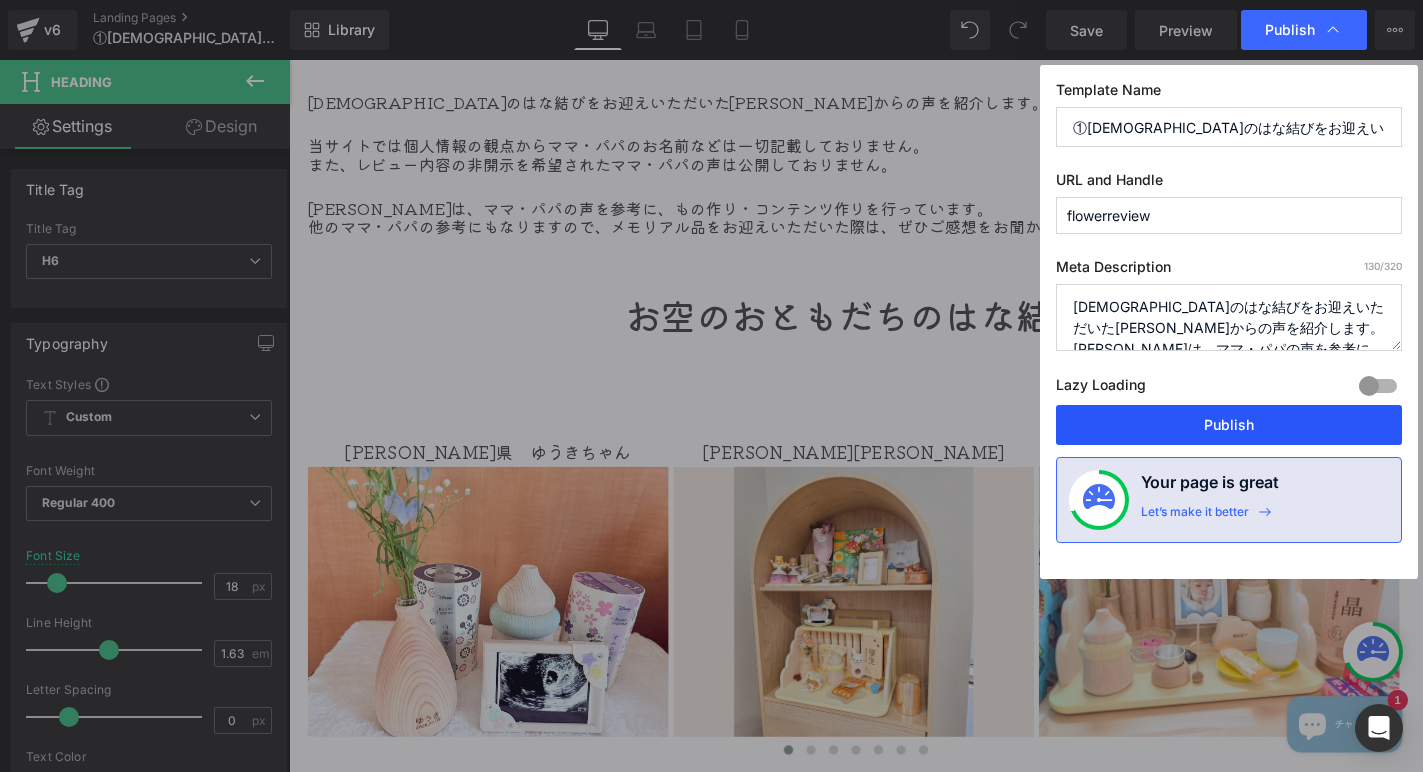 click on "Publish" at bounding box center [1229, 425] 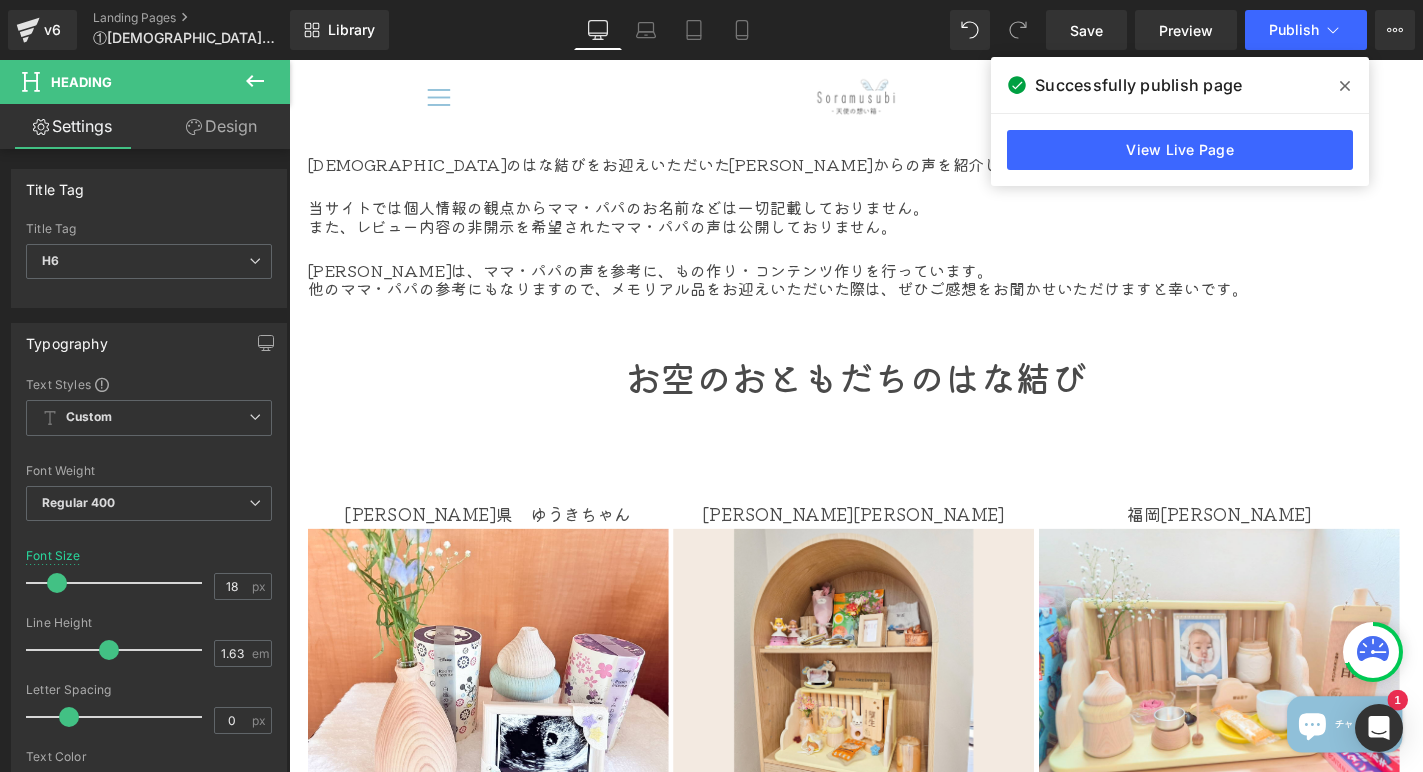 scroll, scrollTop: 19, scrollLeft: 0, axis: vertical 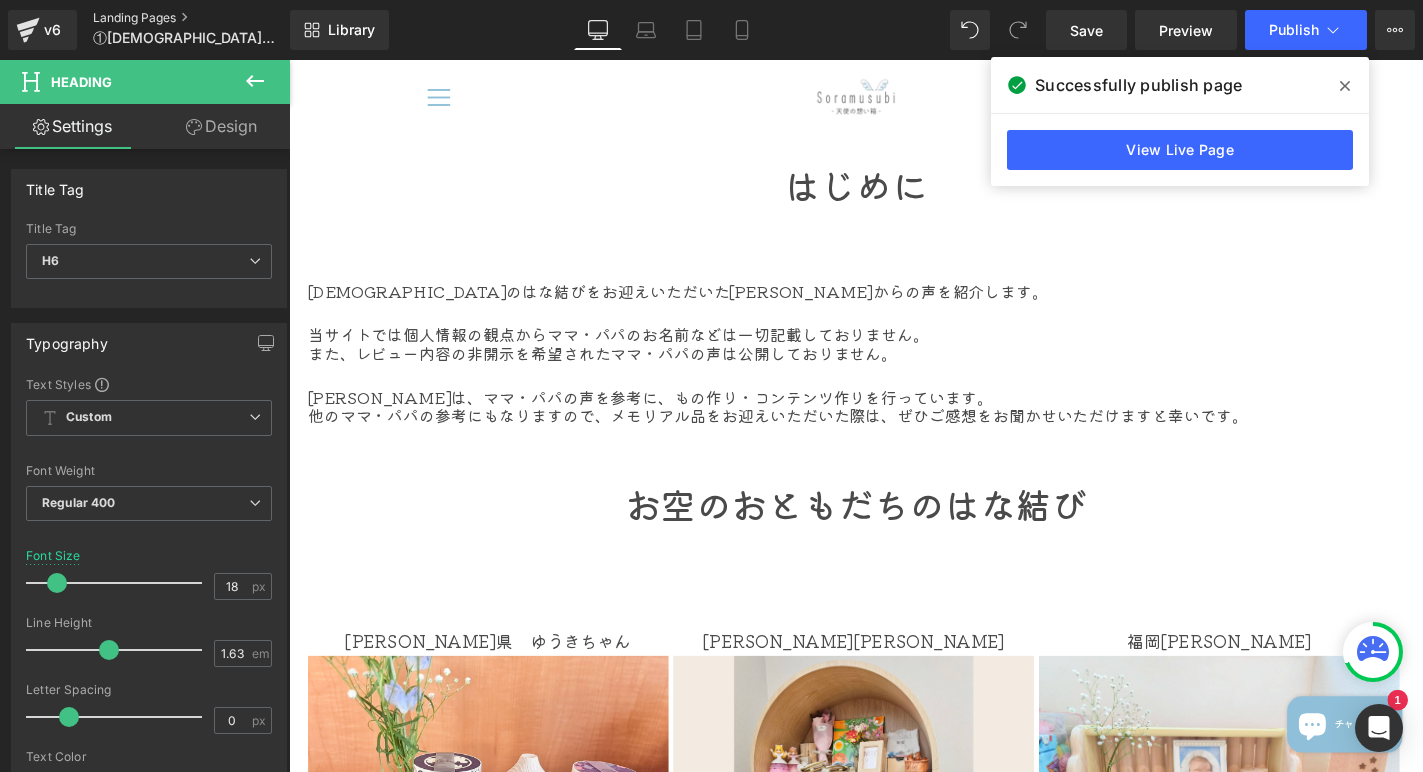 click on "Landing Pages" at bounding box center [208, 18] 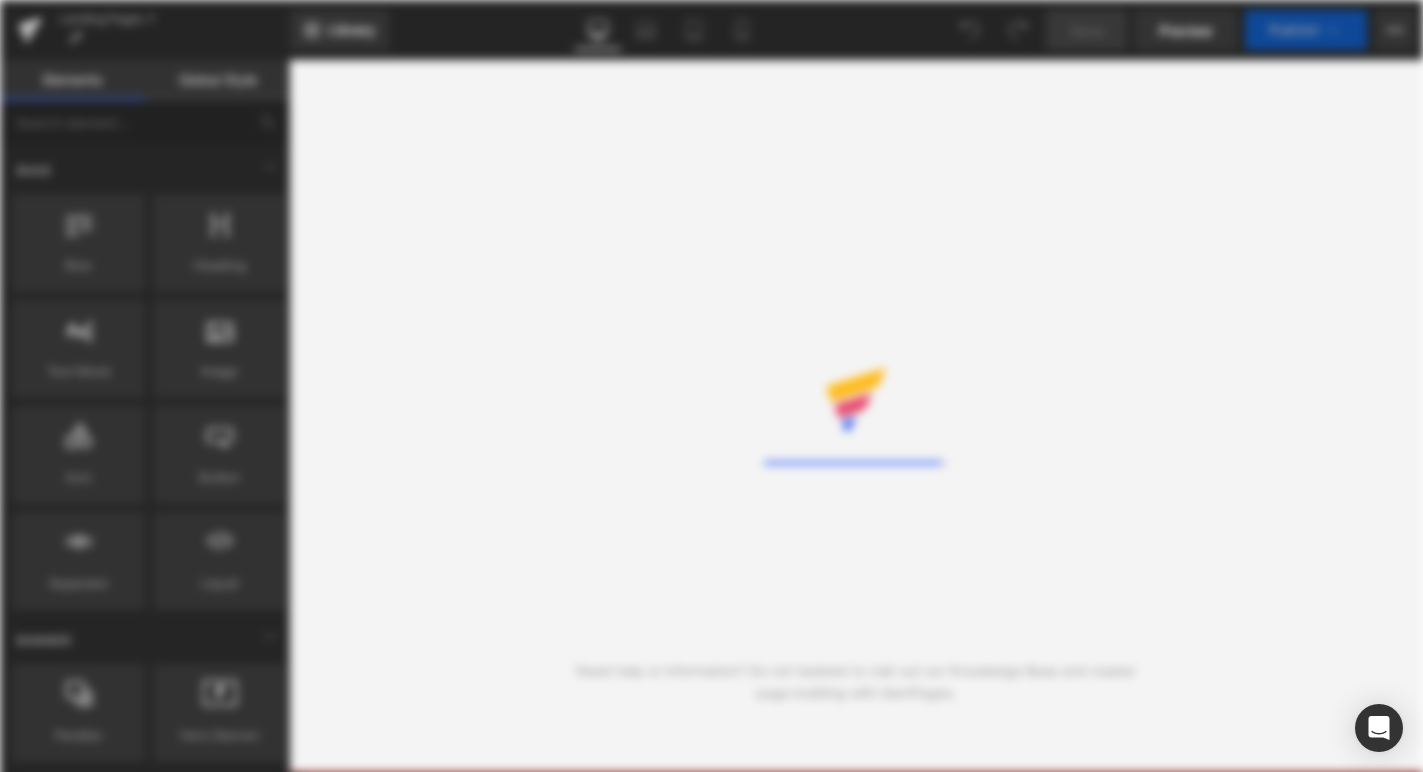 scroll, scrollTop: 0, scrollLeft: 0, axis: both 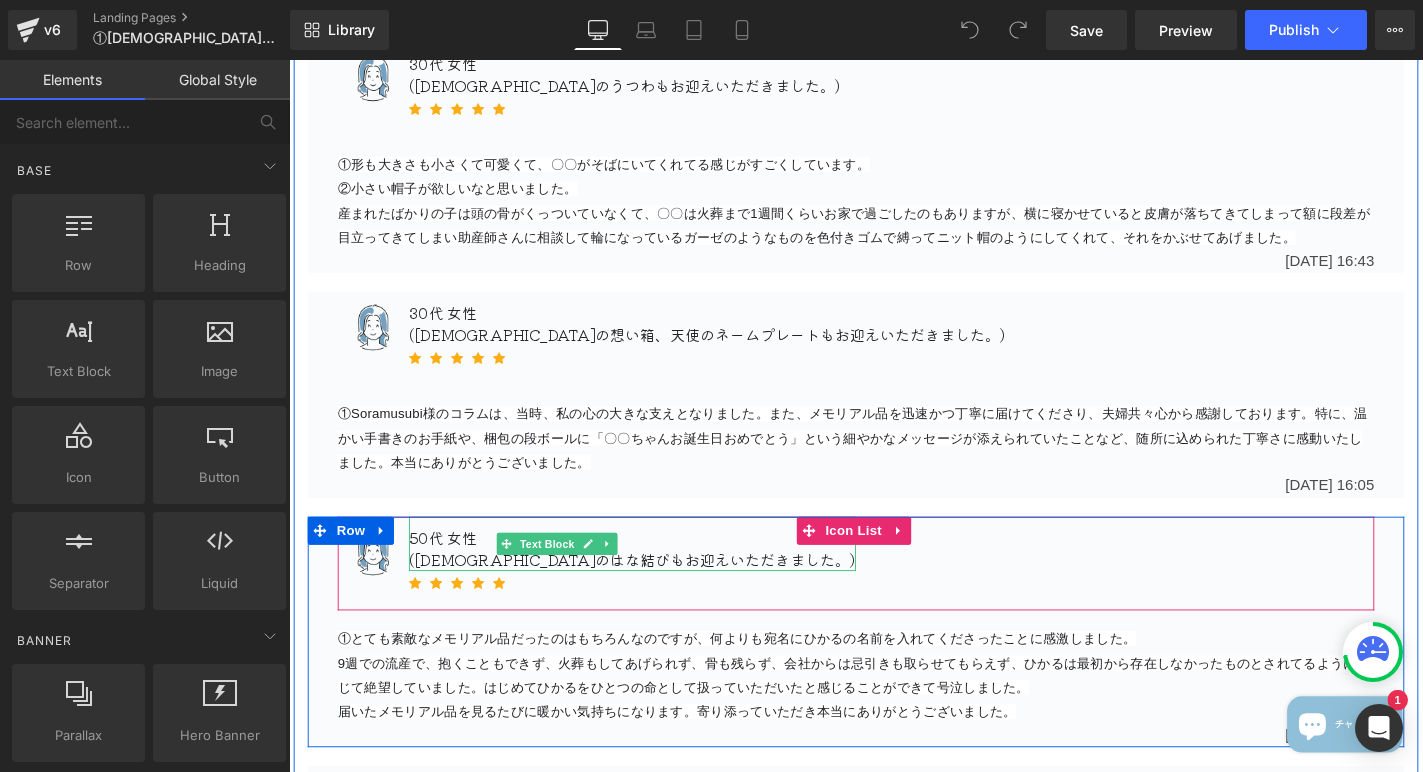 click on "50代 女 性" at bounding box center [655, 569] 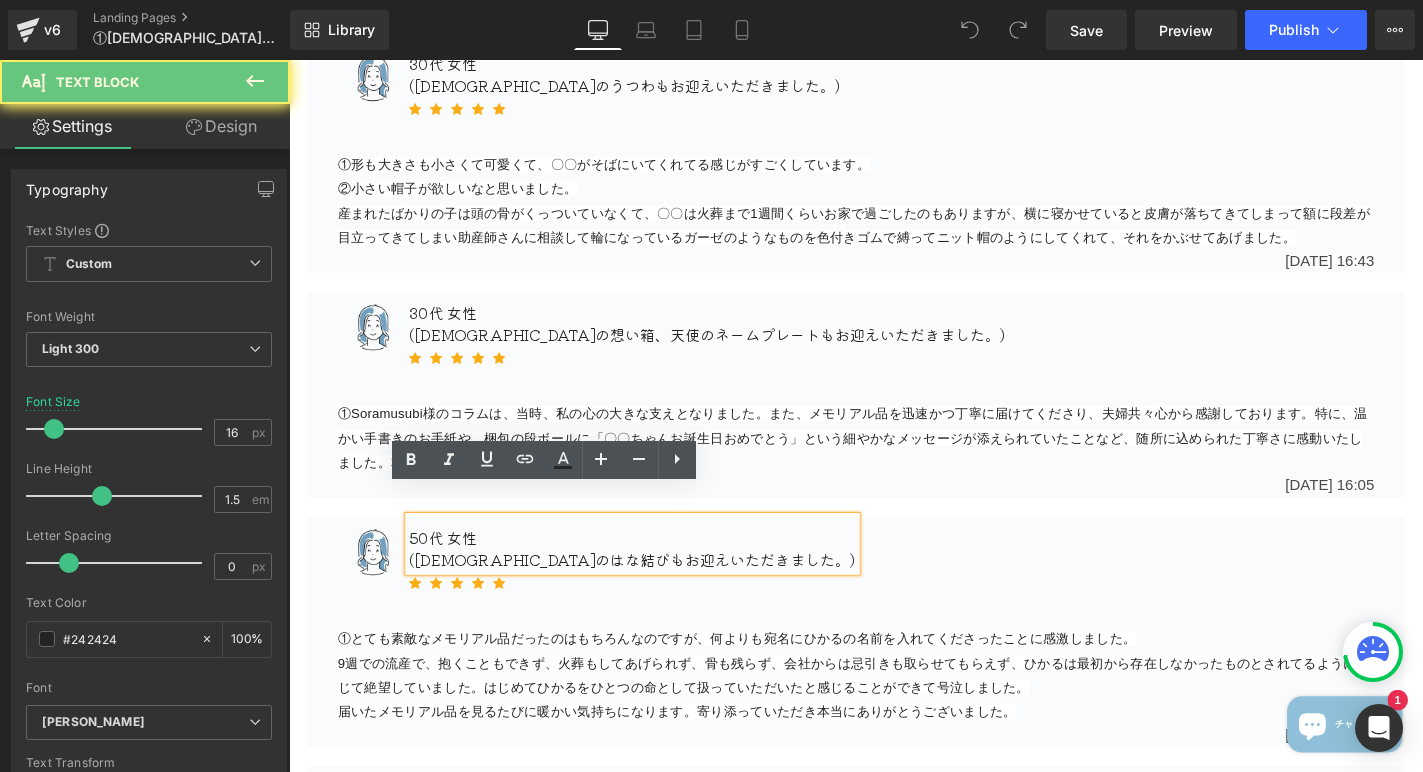 click on "50代 女 性" at bounding box center (655, 569) 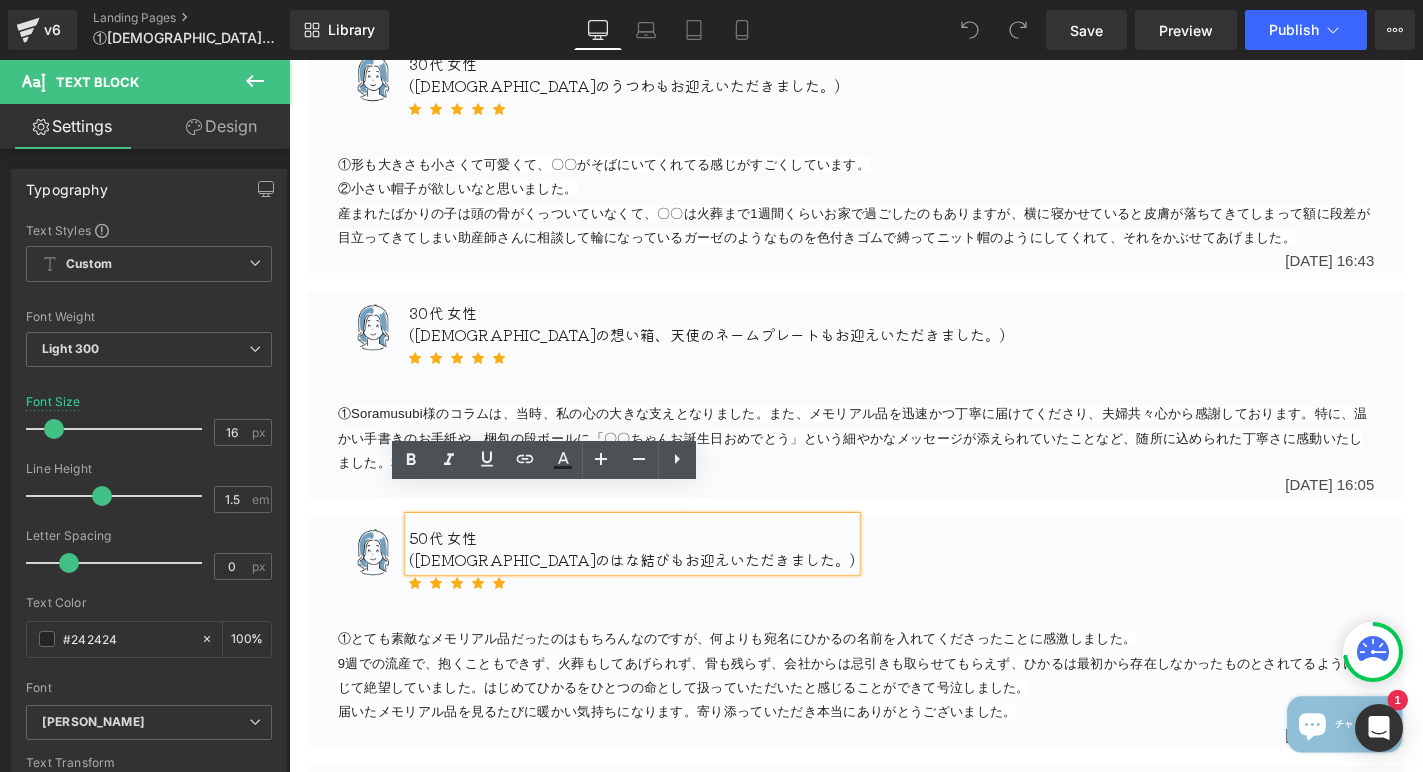 type 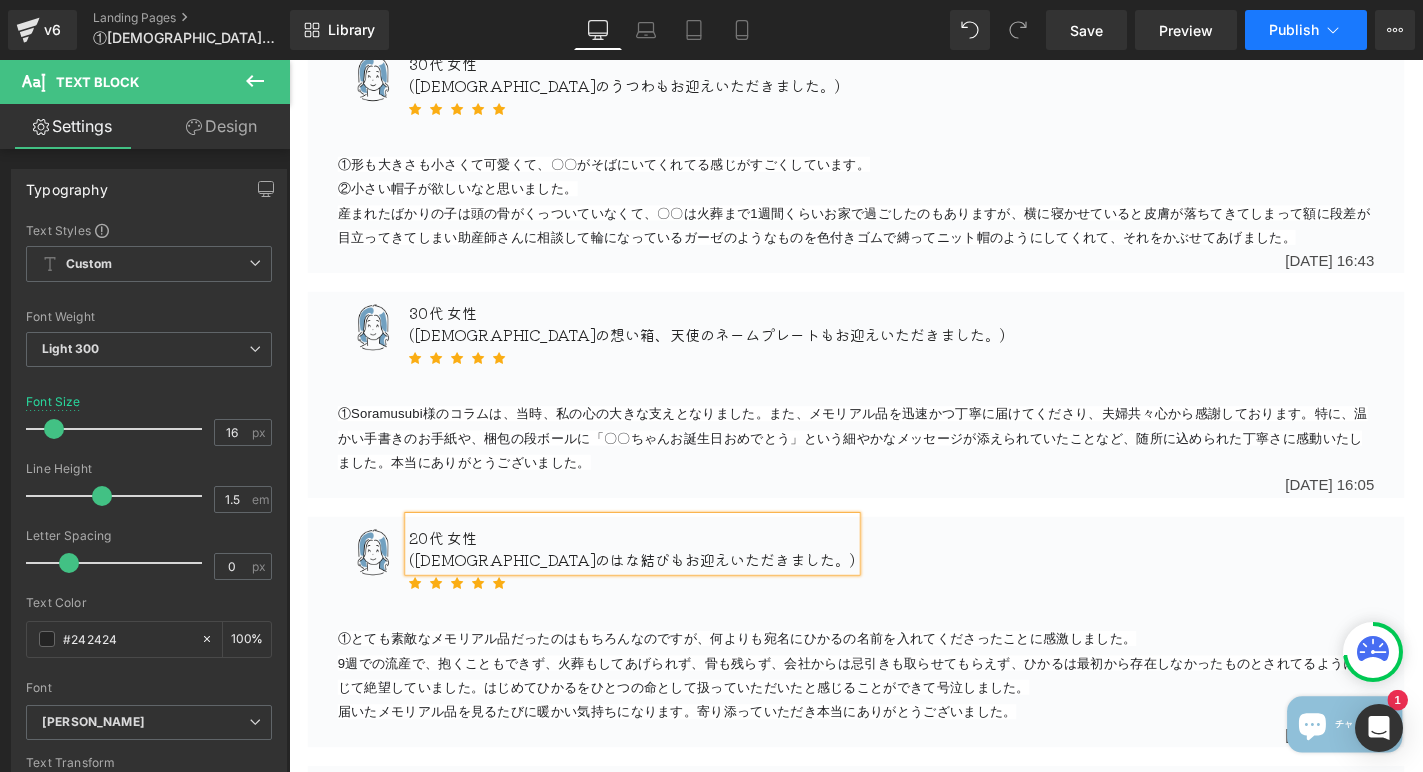 click on "Publish" at bounding box center (1294, 30) 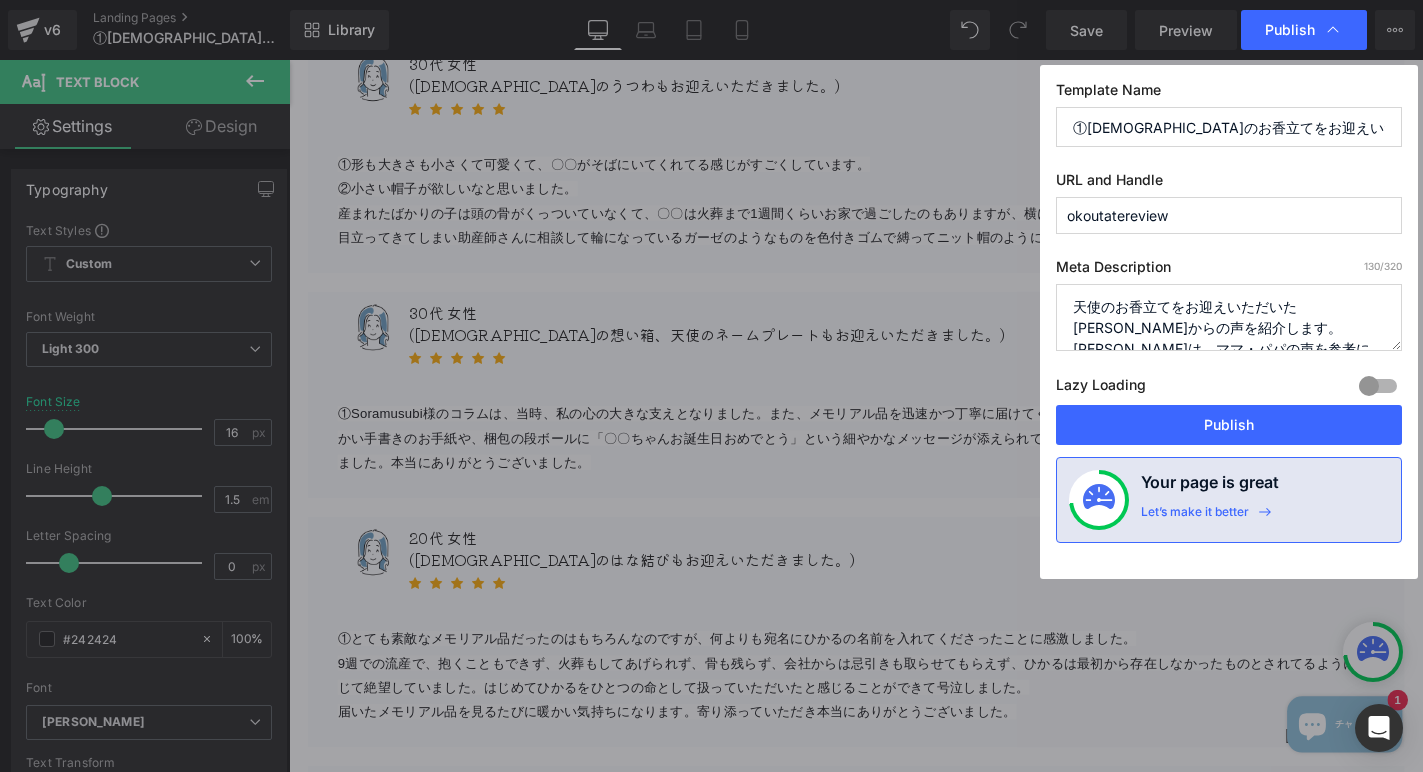 click on "Template Name ①天使のお香立てをお迎えいただいた方の声 URL and Handle okoutatereview Meta Description 130 /320 天使のお香立てをお迎えいただいたママ・パパからの声を紹介します。Soramusubiは、ママ・パパの声を参考に、もの作り・コンテンツ作りを行っています。また、他のママ・パパの参考にもなりますので、お迎えいただいた際は、ぜひご感想をお聞かせいただければ幸いです。
Lazy Loading
Build
Upgrade plan to unlock
Lazy loading helps you improve page loading time, enhance user experience & increase your SEO results.
Lazy loading is available on  Build, Optimize & Enterprise.
You’ve reached the maximum published page number of your plan  (88/999999) .
Upgrade plan to unlock more pages" at bounding box center [1229, 322] 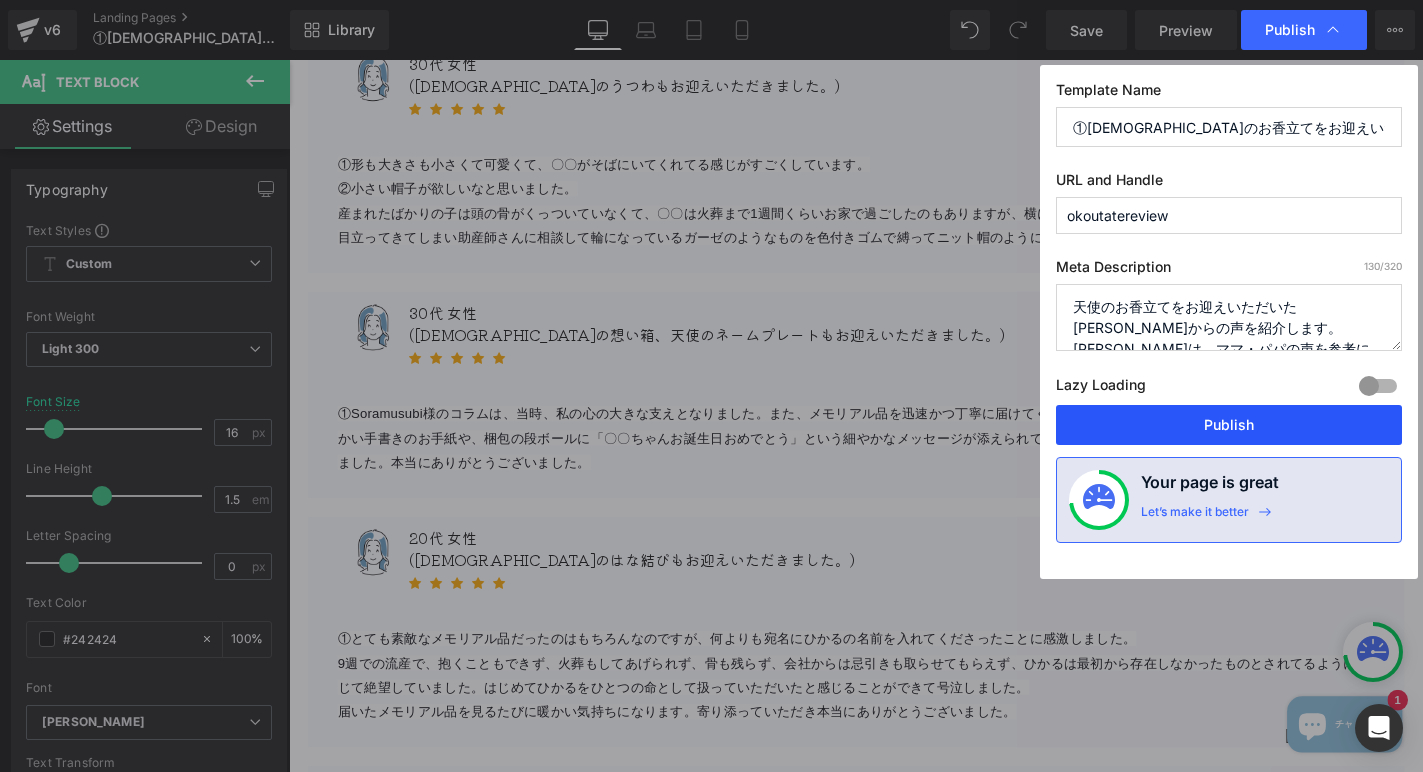 click on "Publish" at bounding box center (1229, 425) 